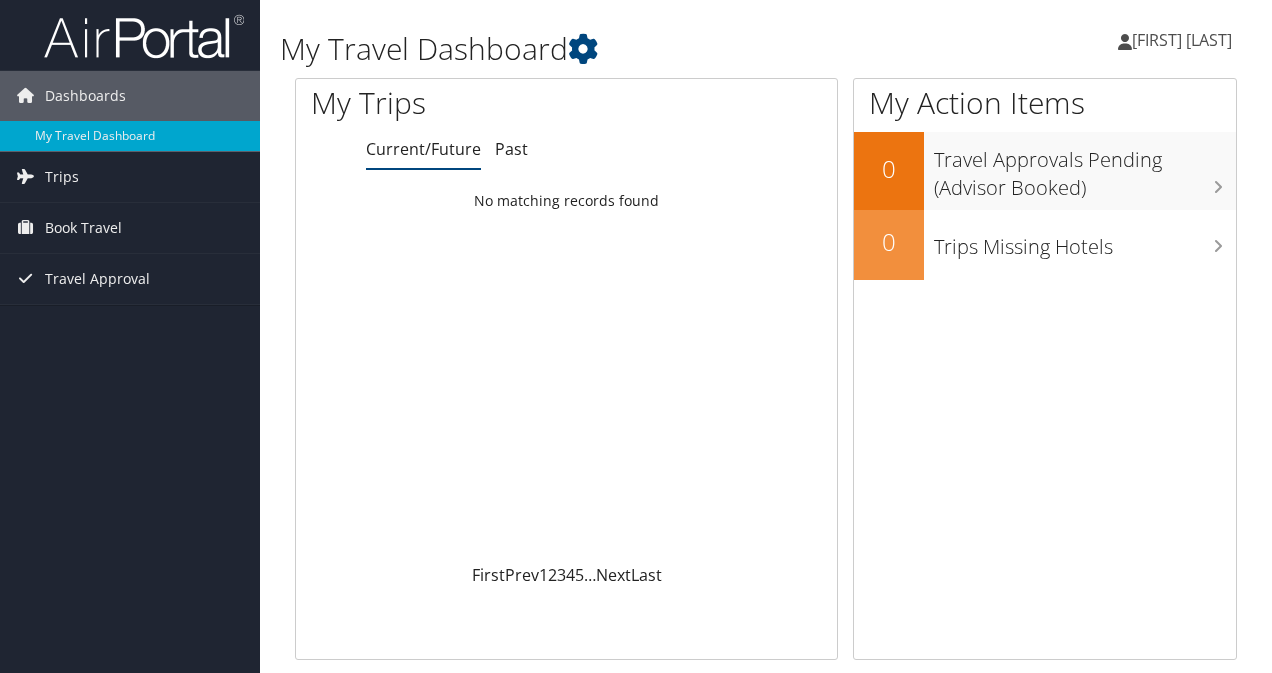 scroll, scrollTop: 0, scrollLeft: 0, axis: both 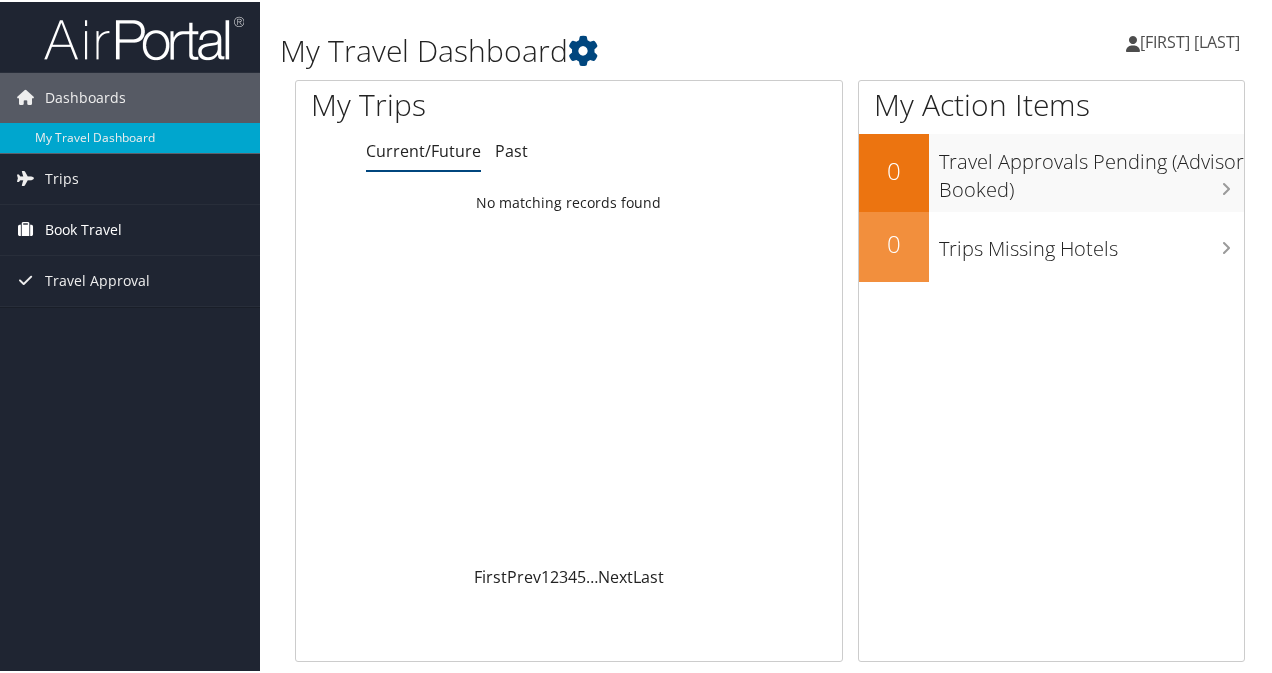 click on "Book Travel" at bounding box center (83, 228) 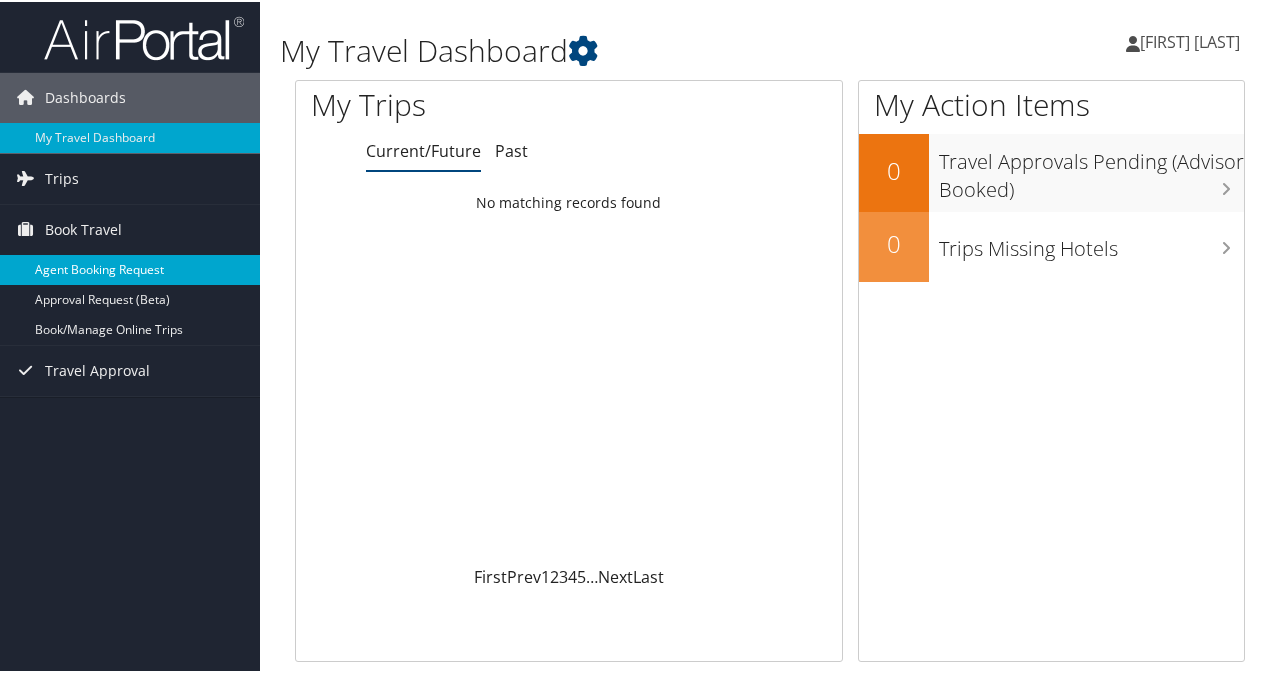 click on "Agent Booking Request" at bounding box center (130, 268) 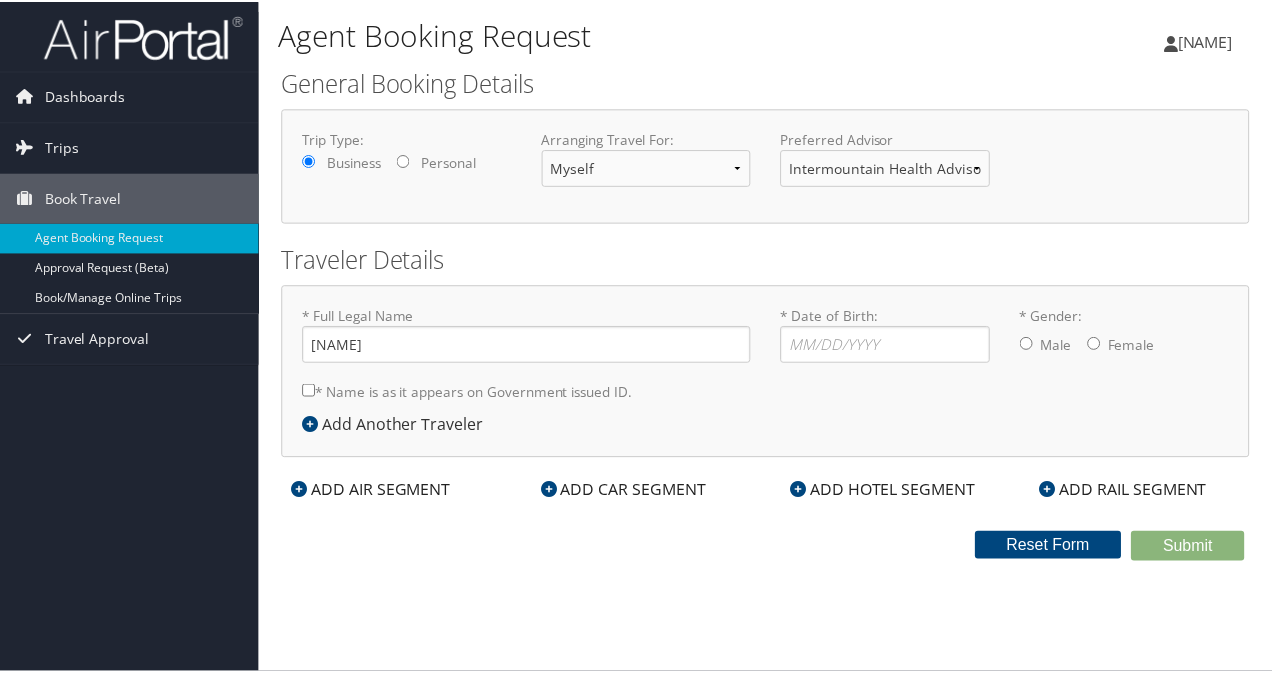 scroll, scrollTop: 0, scrollLeft: 0, axis: both 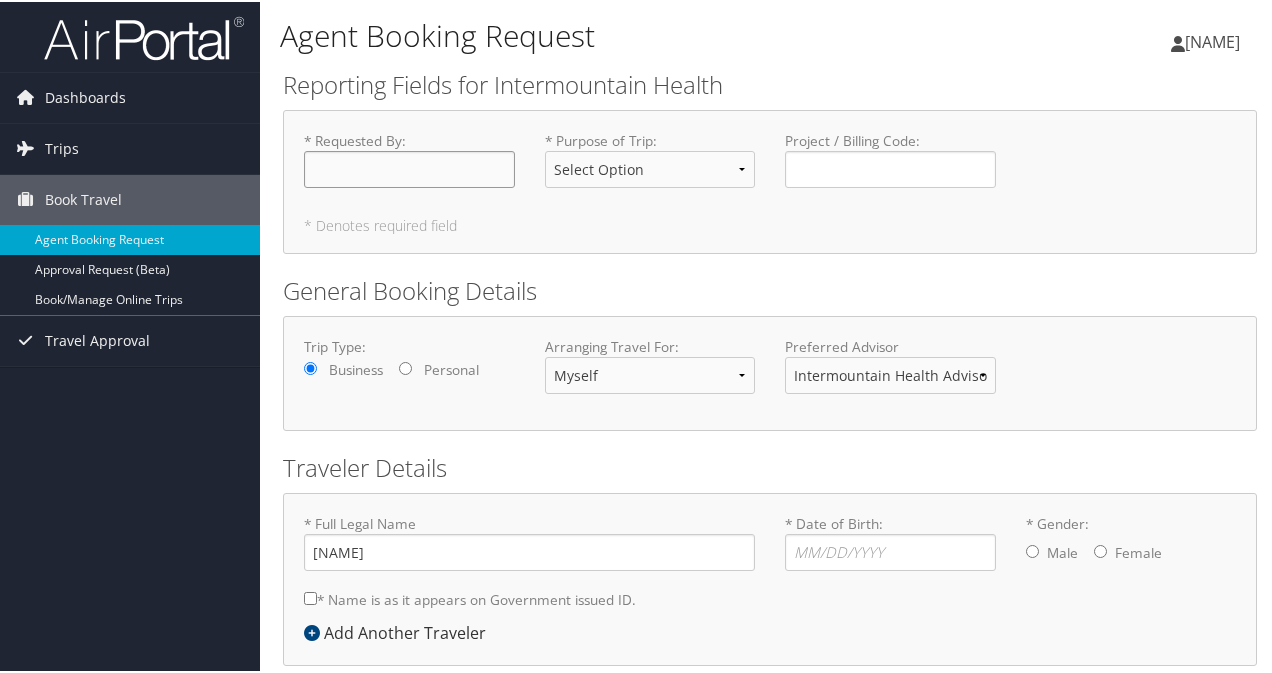 click on "*   Requested By : Required" at bounding box center [409, 167] 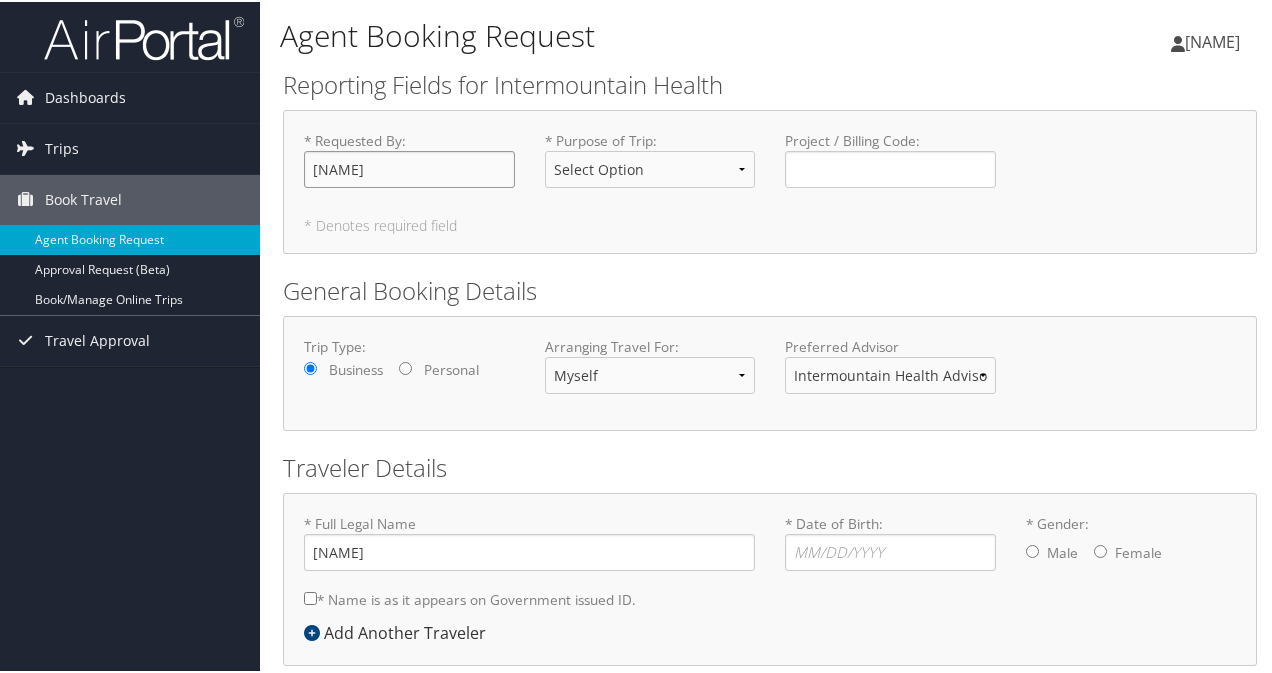 type on "[FIRST] [LAST]" 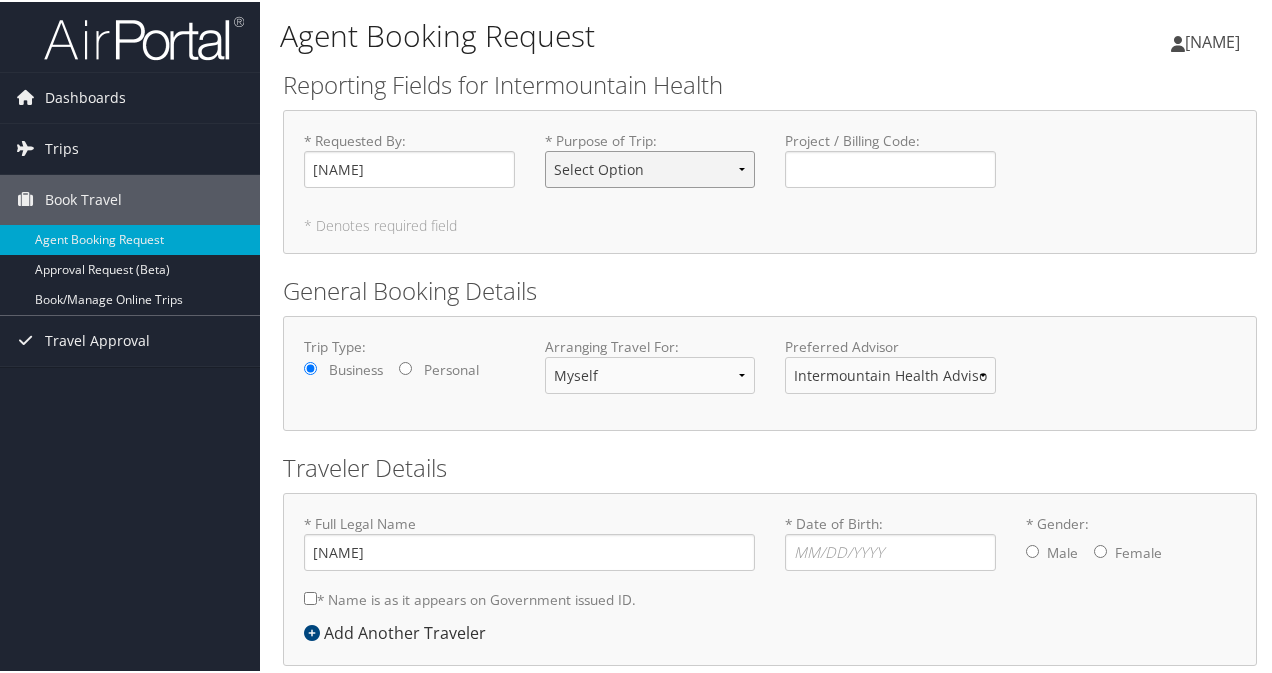 click on "Select Option 3rd Party Reimbursable Business CME Conf or Education Groups Personal Recruiting" at bounding box center [650, 167] 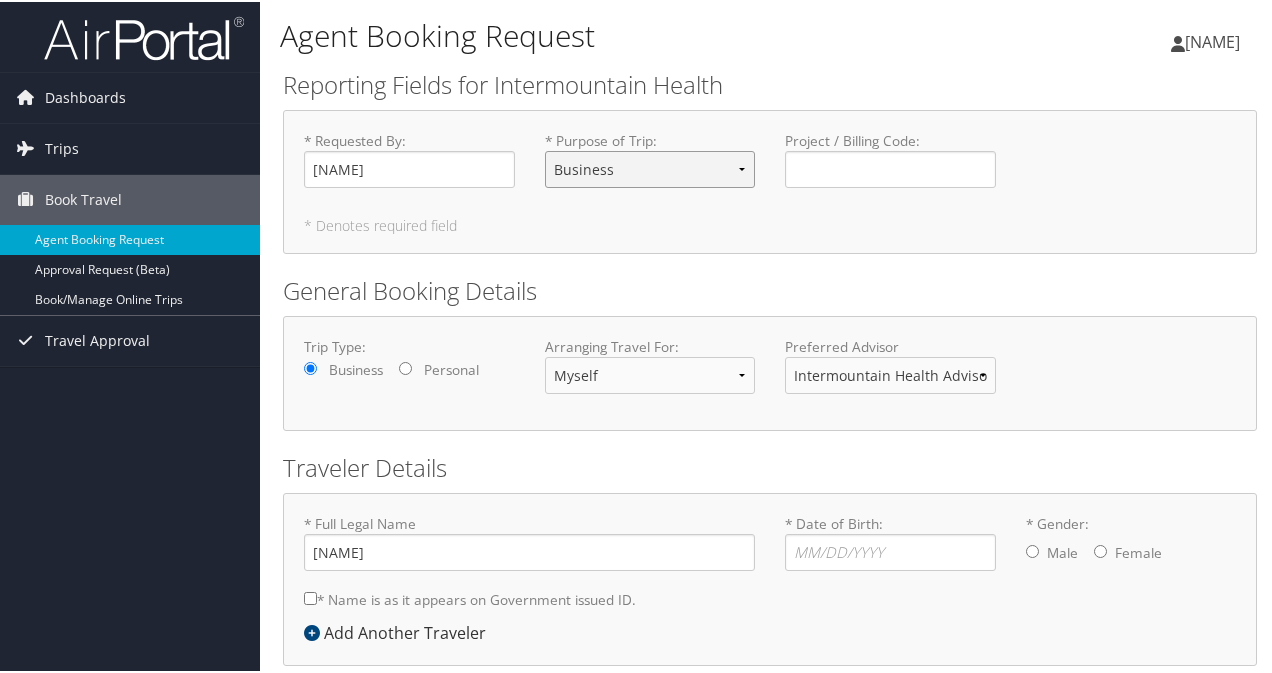 click on "Select Option 3rd Party Reimbursable Business CME Conf or Education Groups Personal Recruiting" at bounding box center [650, 167] 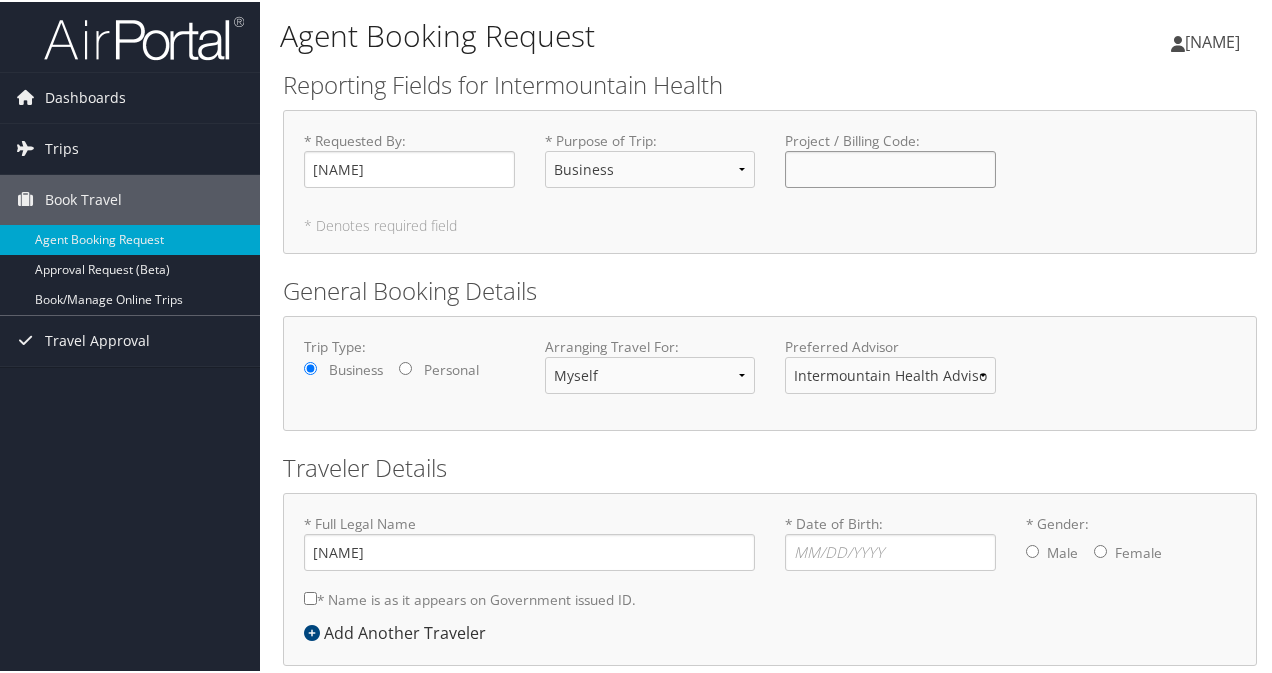 click on "Project / Billing Code : Required" 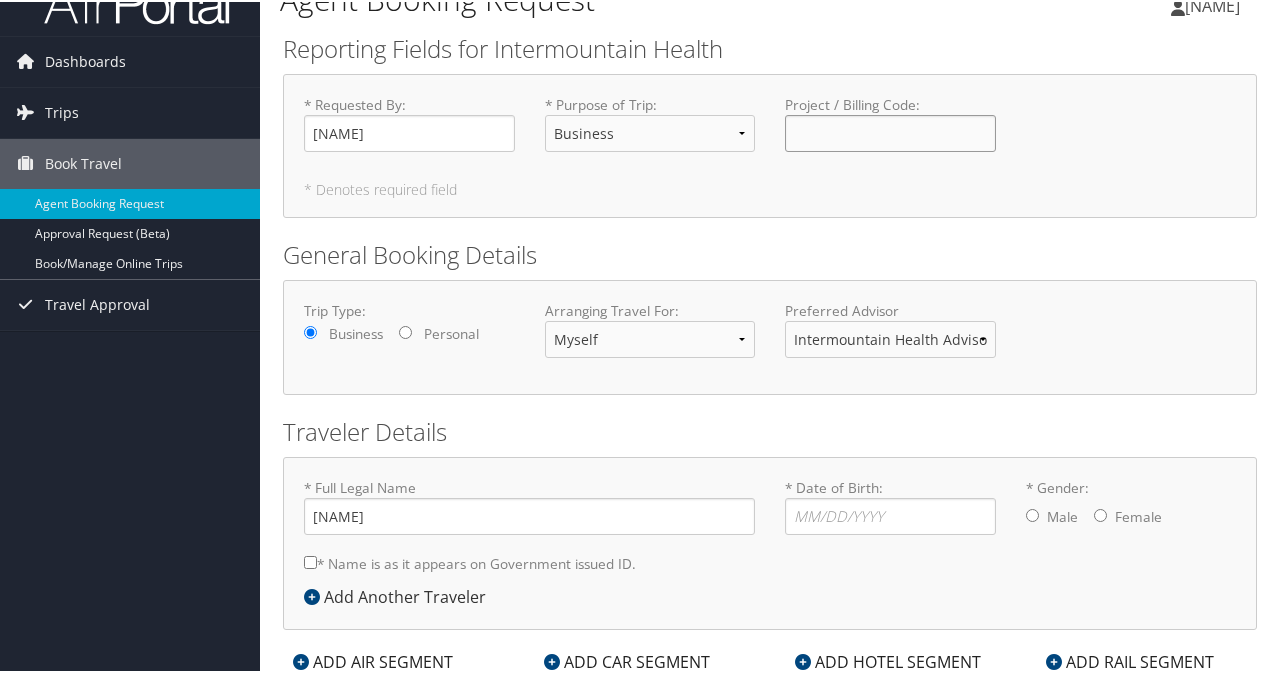 scroll, scrollTop: 93, scrollLeft: 0, axis: vertical 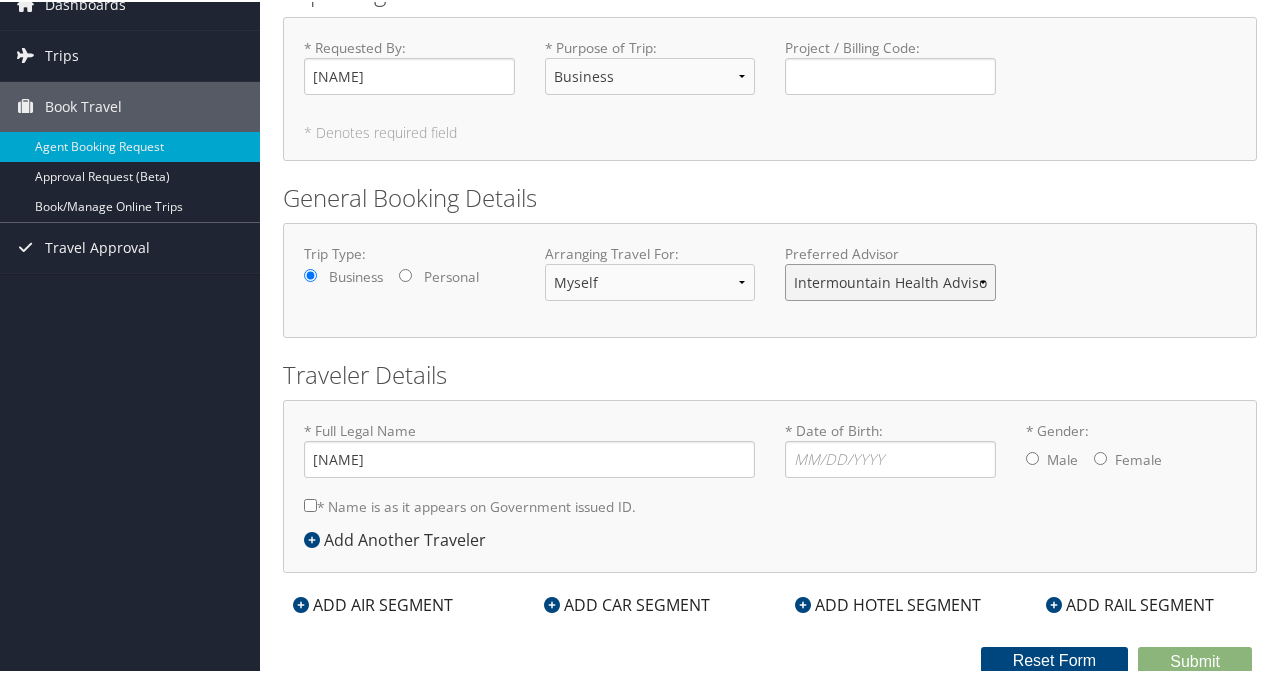 click on "Intermountain Health Advisor Team" at bounding box center (890, 280) 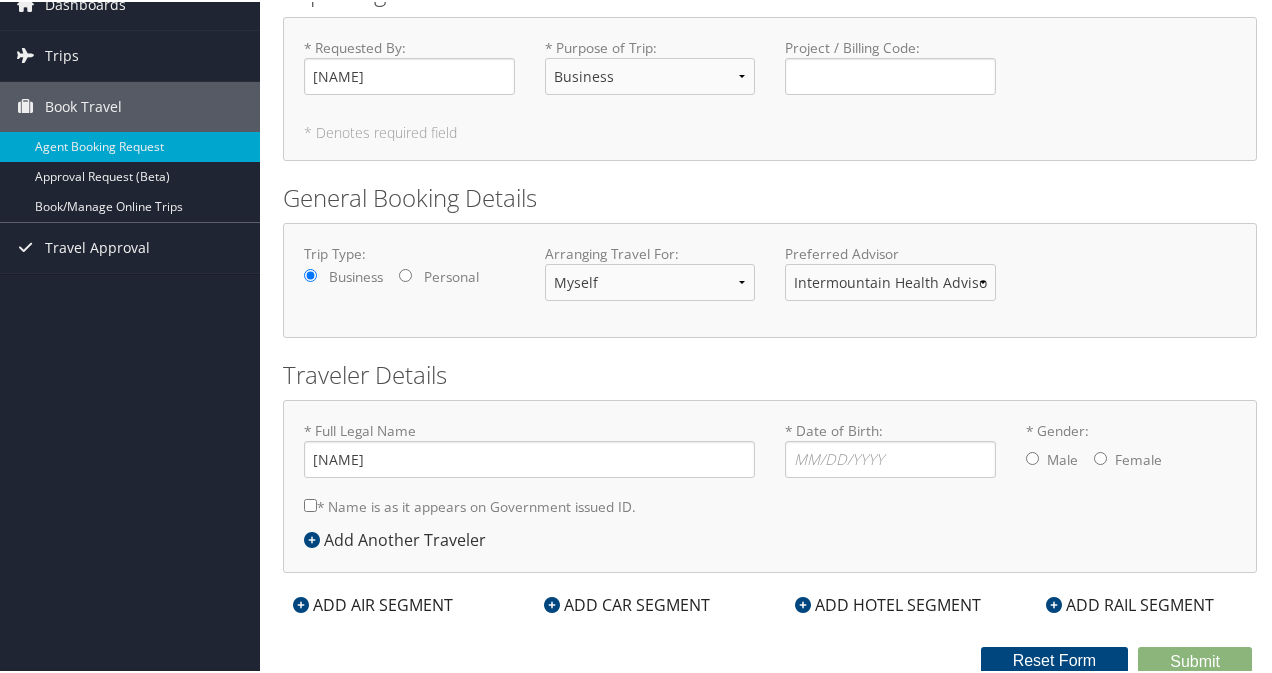 click on "Trip Type:     Business     Personal  Arranging Travel For: Myself Another Traveler Guest Traveler  Preferred Advisor  Intermountain Health Advisor Team You must select an Advisor" at bounding box center (770, 278) 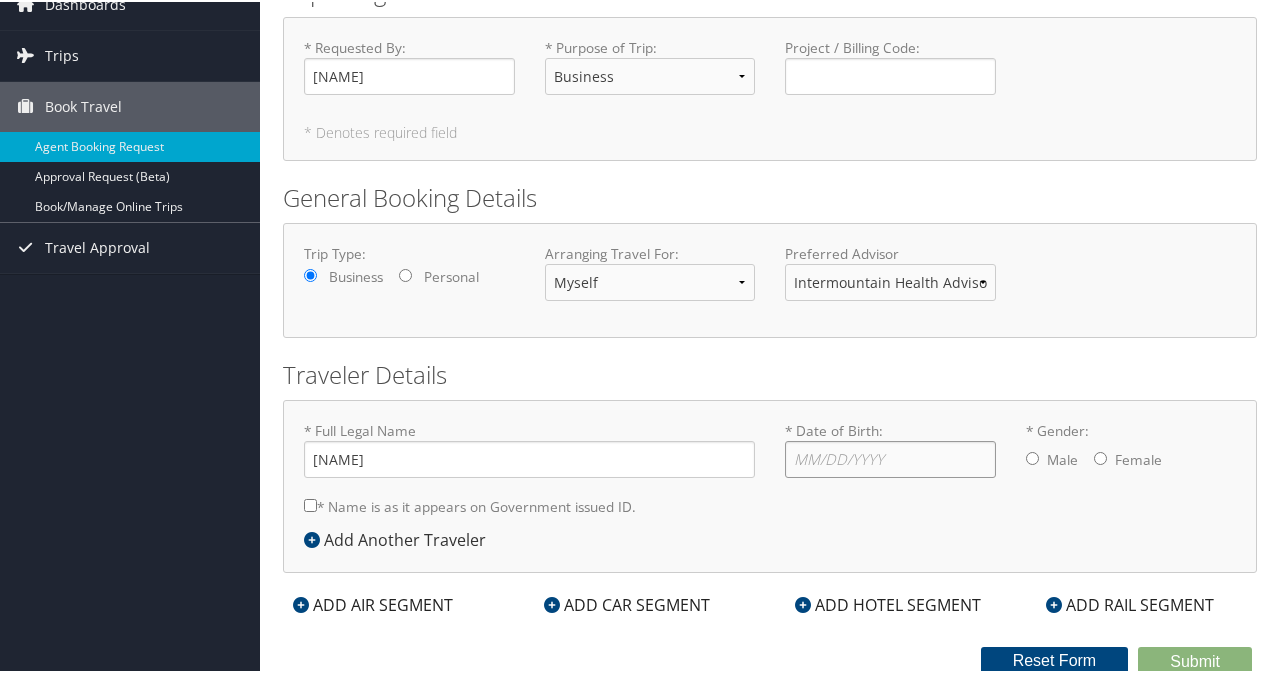 click on "* Date of Birth: Invalid Date" at bounding box center [890, 457] 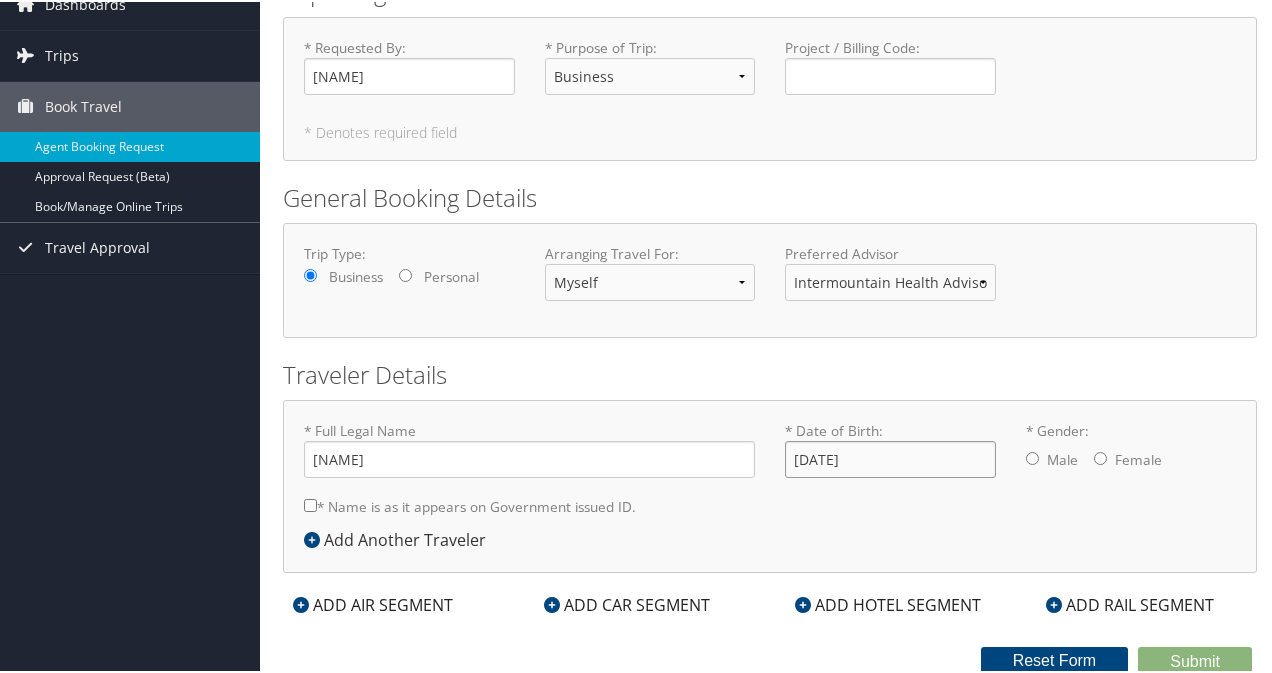 type on "10/06/1987" 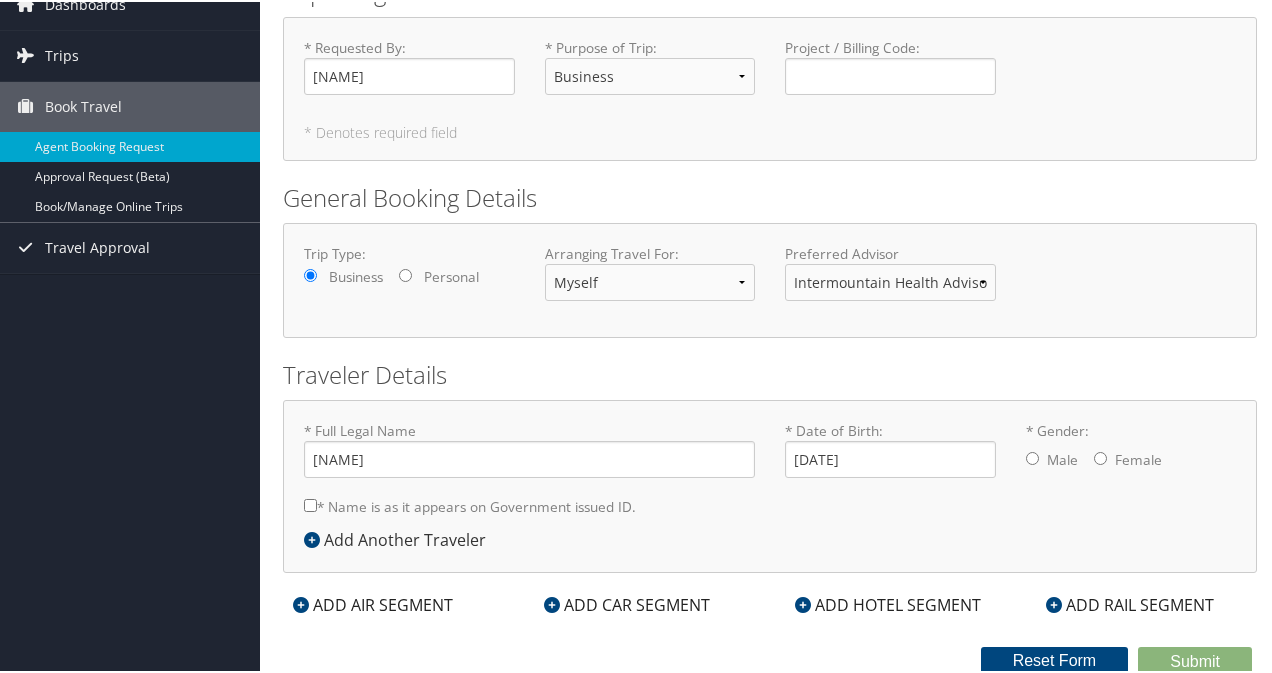 click on "* Gender:  Male Female" at bounding box center [1032, 456] 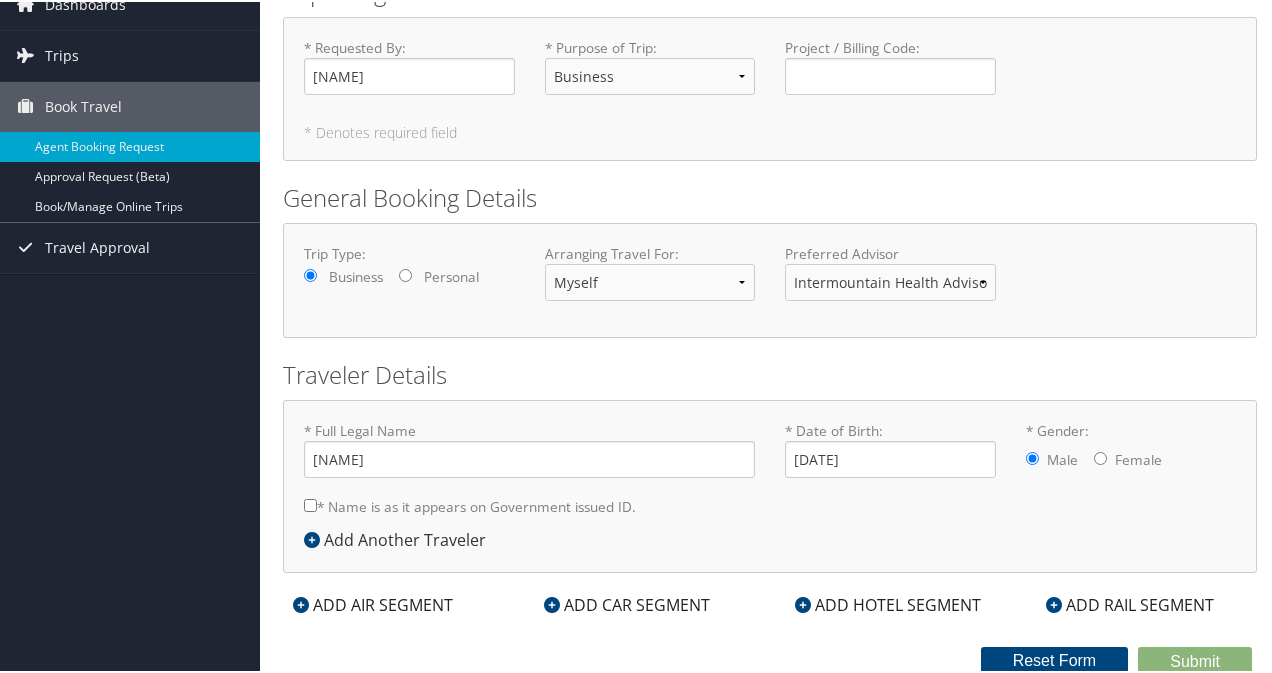 click on "ADD AIR SEGMENT" at bounding box center [373, 603] 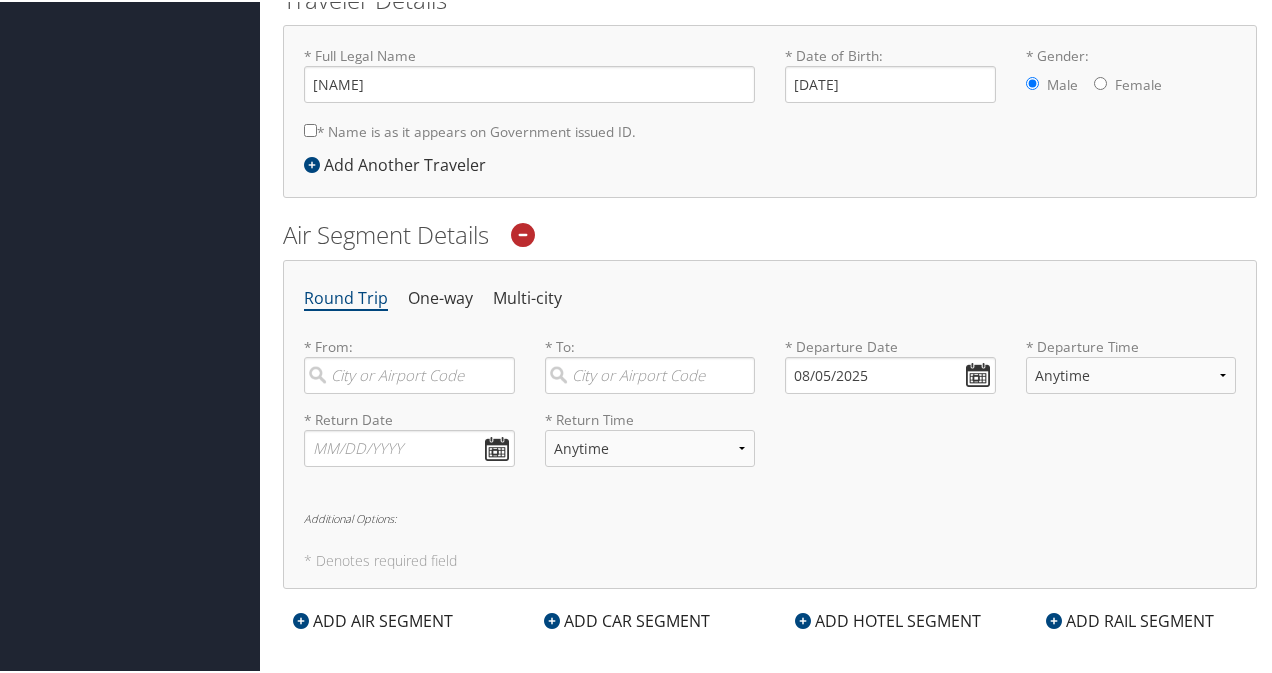 scroll, scrollTop: 493, scrollLeft: 0, axis: vertical 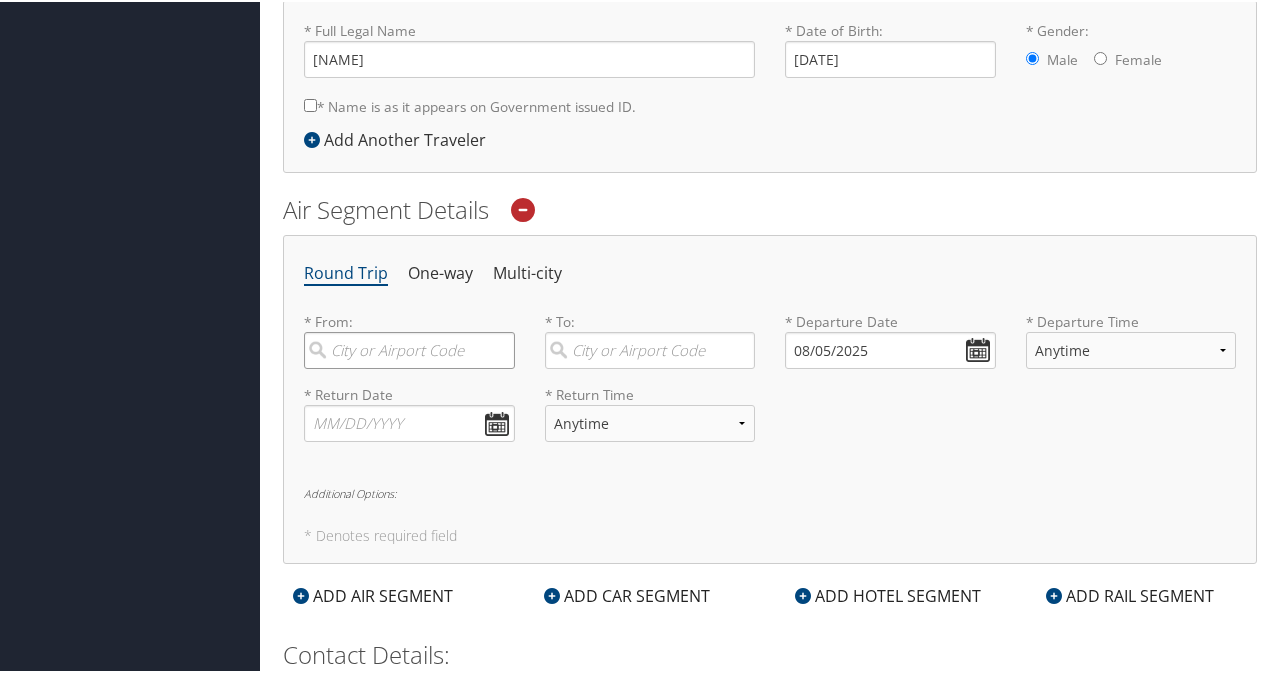 click at bounding box center (409, 348) 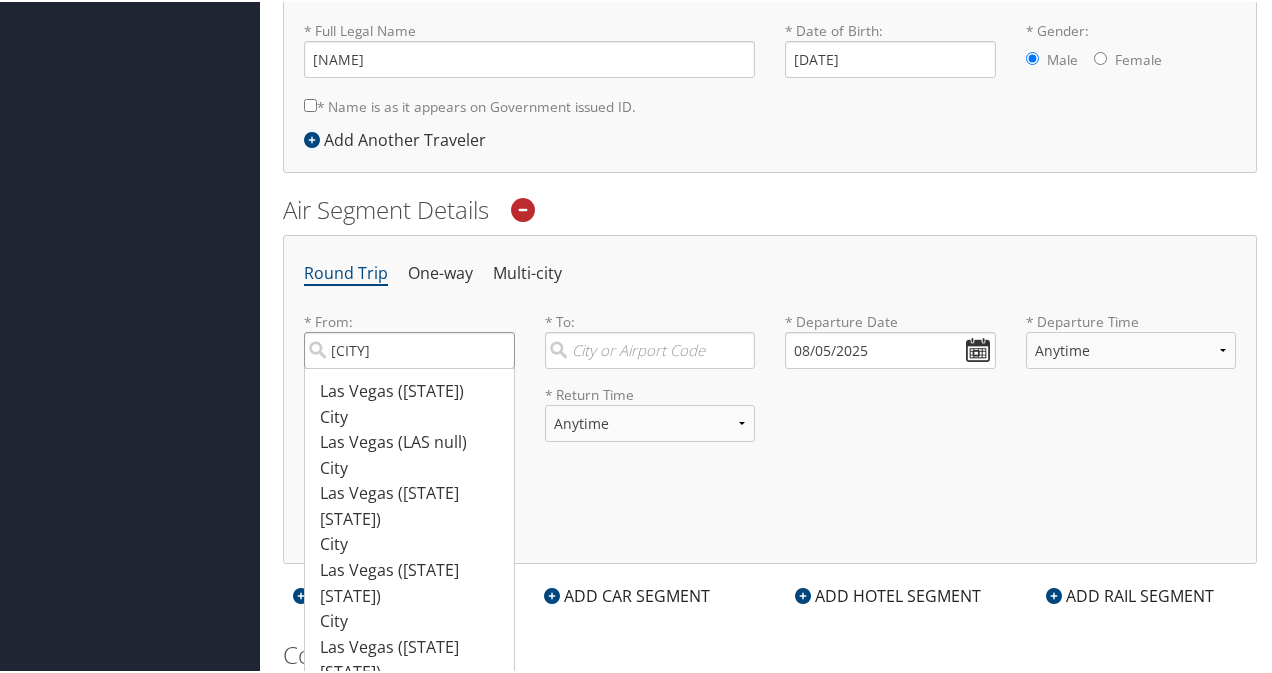 click on "las vegas" at bounding box center (409, 348) 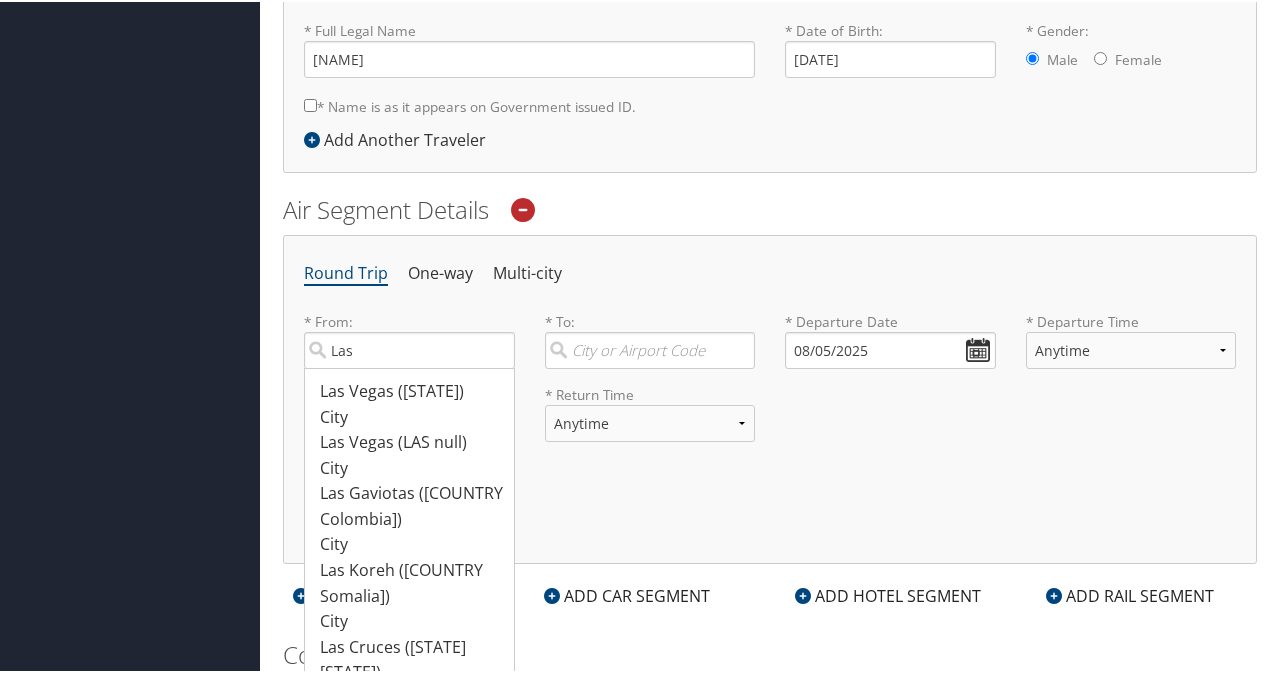 click on "Las Vegas   (HSH NV)" at bounding box center (412, 390) 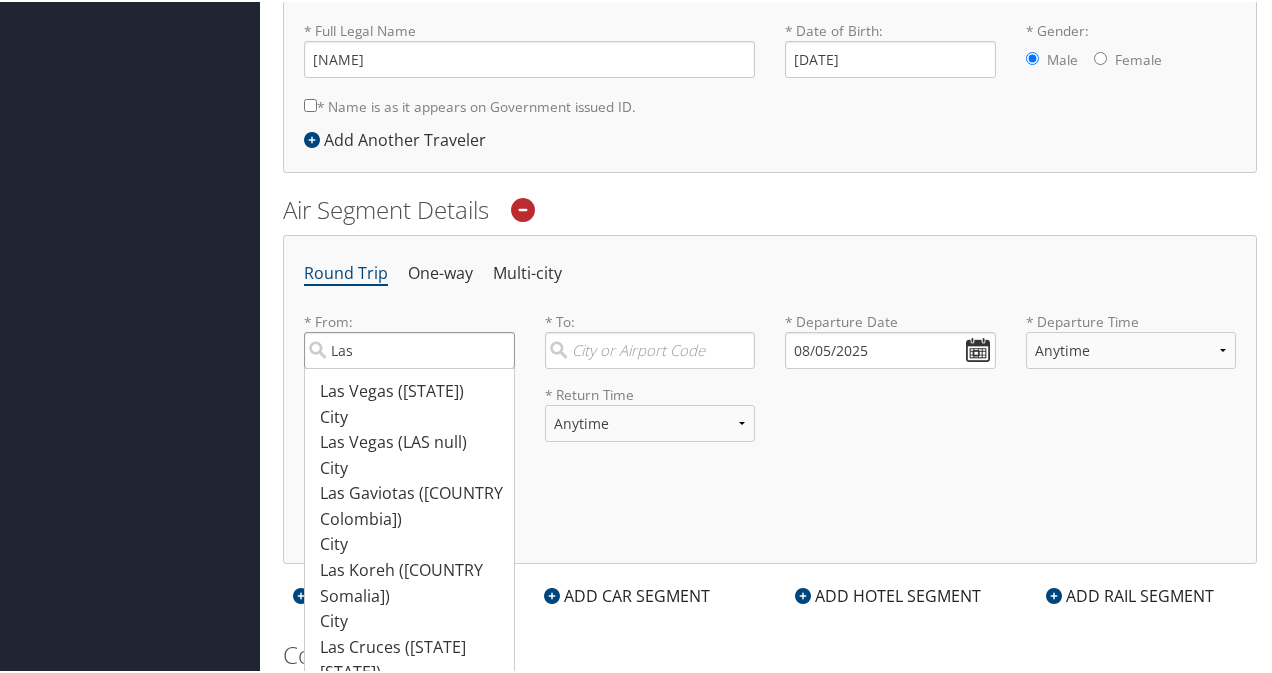 click on "Las" at bounding box center (409, 348) 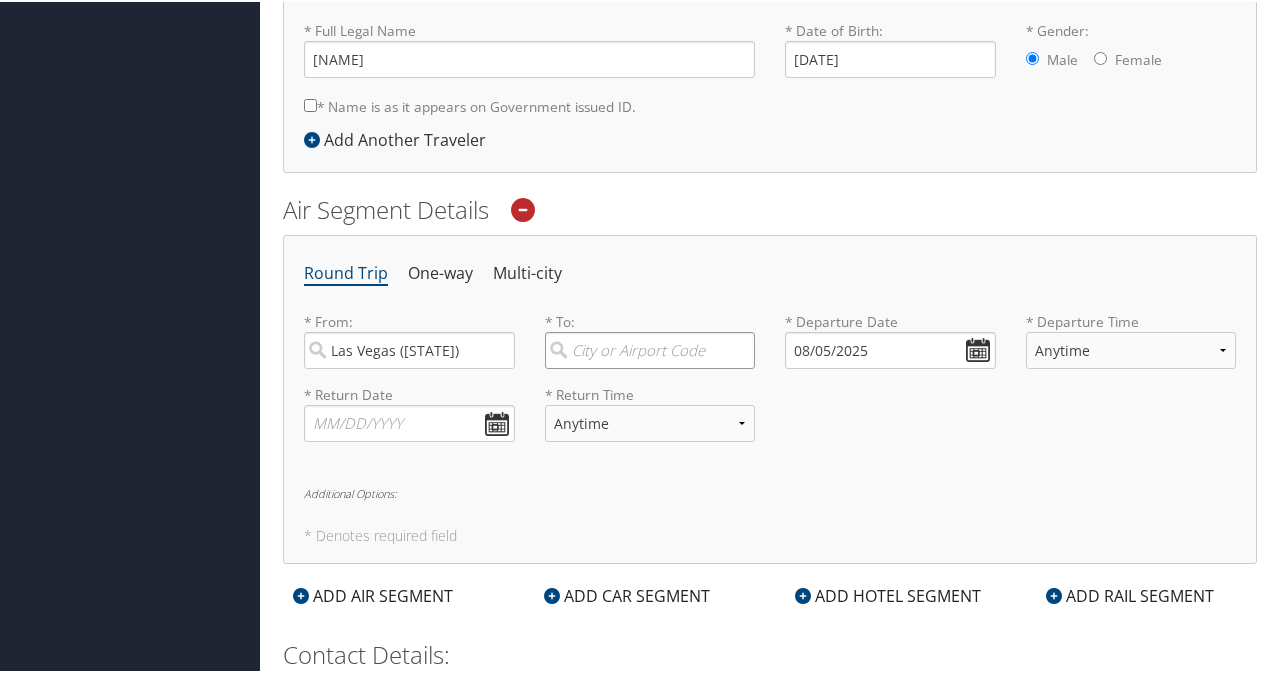 click at bounding box center (650, 348) 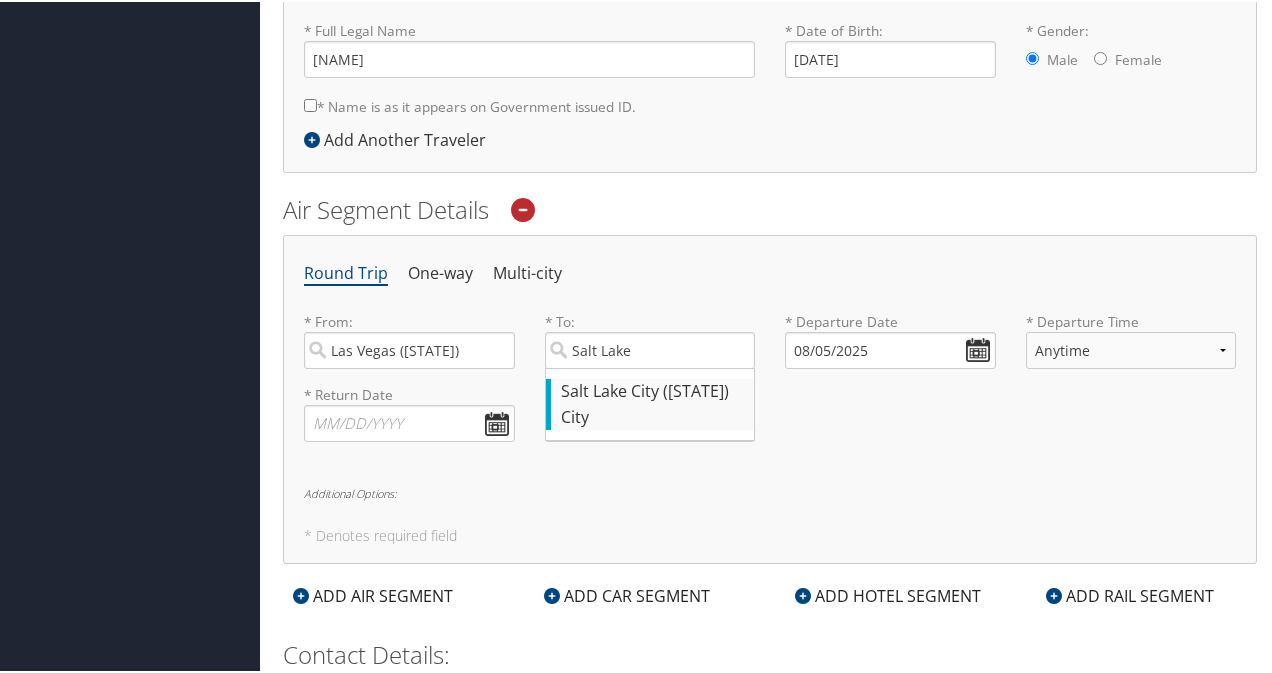 click on "Salt Lake City   (SLC Utah)" at bounding box center (653, 390) 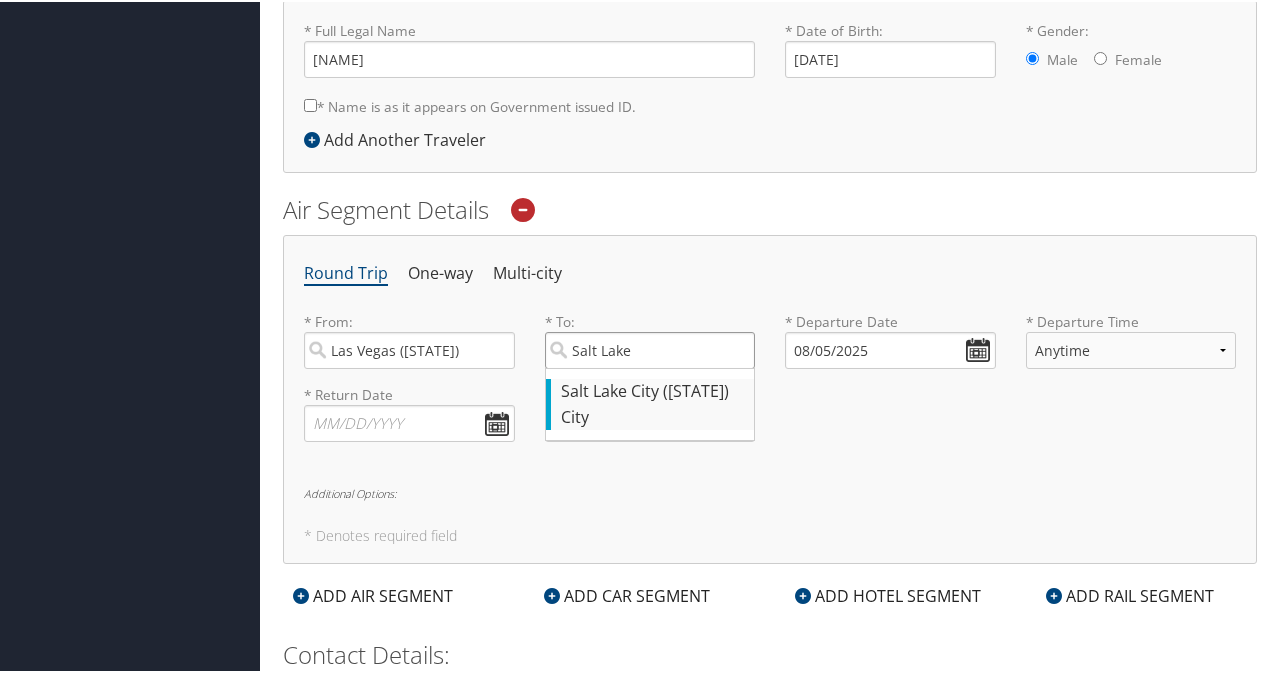 click on "Salt Lake" at bounding box center [650, 348] 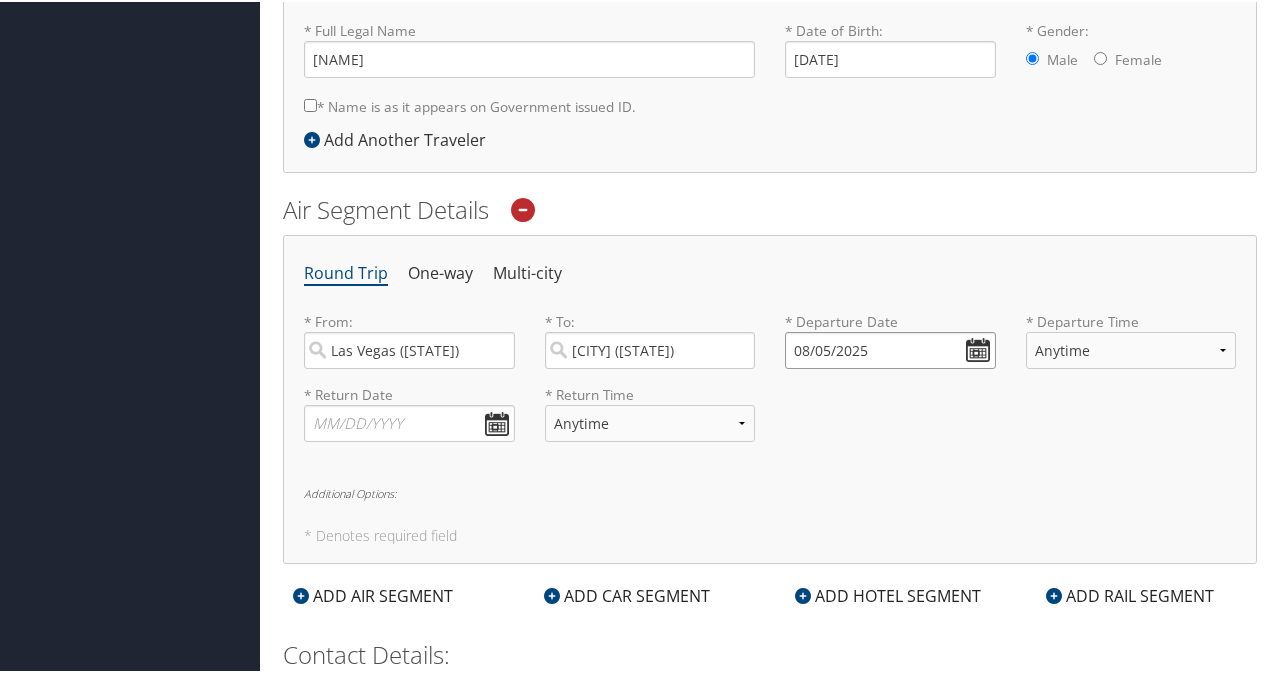click on "08/05/2025" at bounding box center (890, 348) 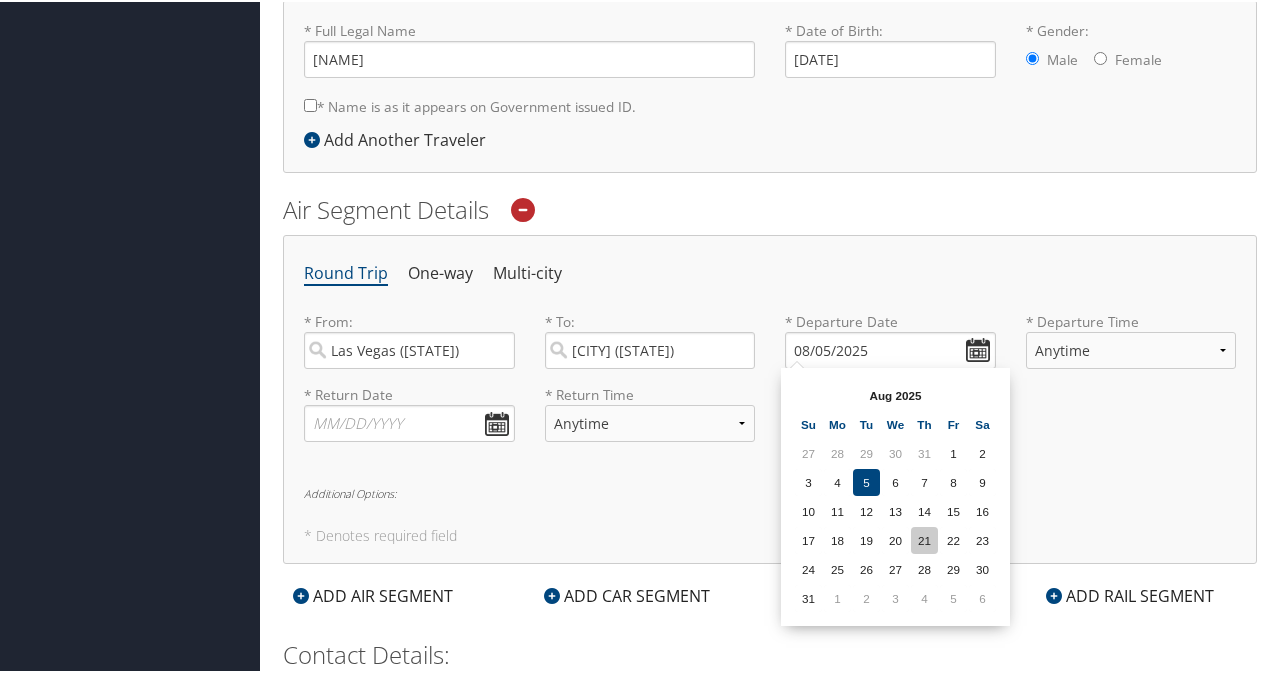 click on "21" at bounding box center [924, 538] 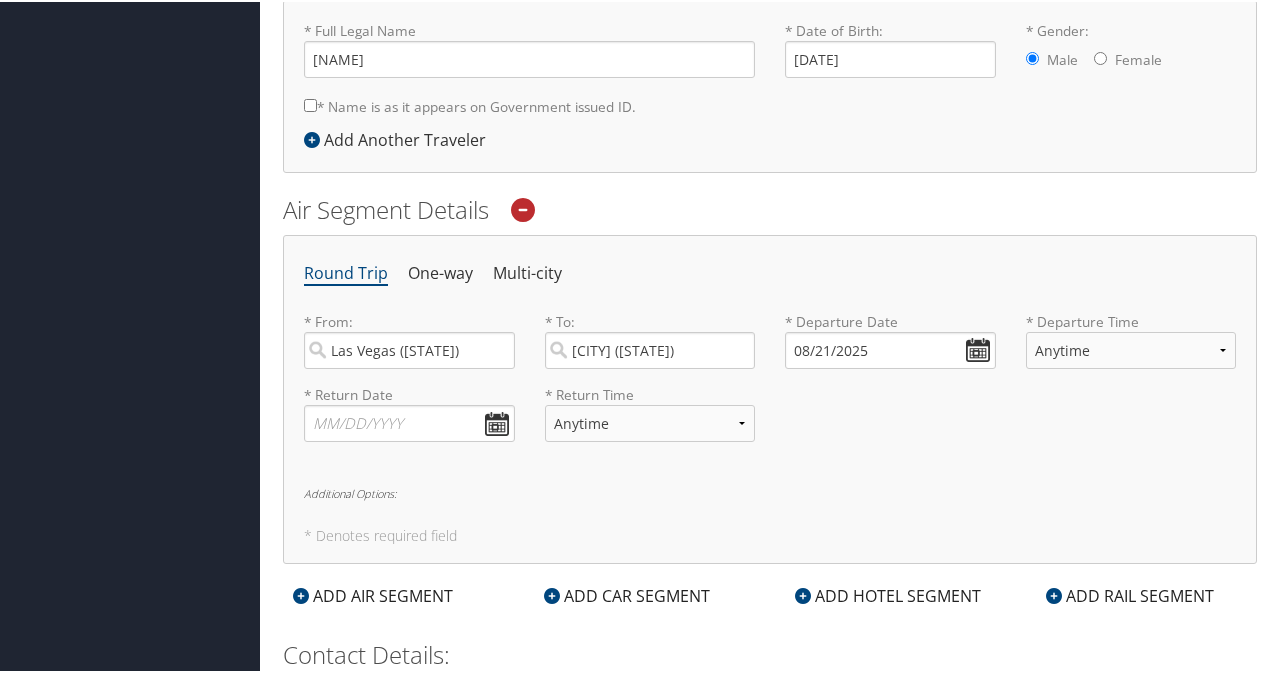type on "08/21/2025" 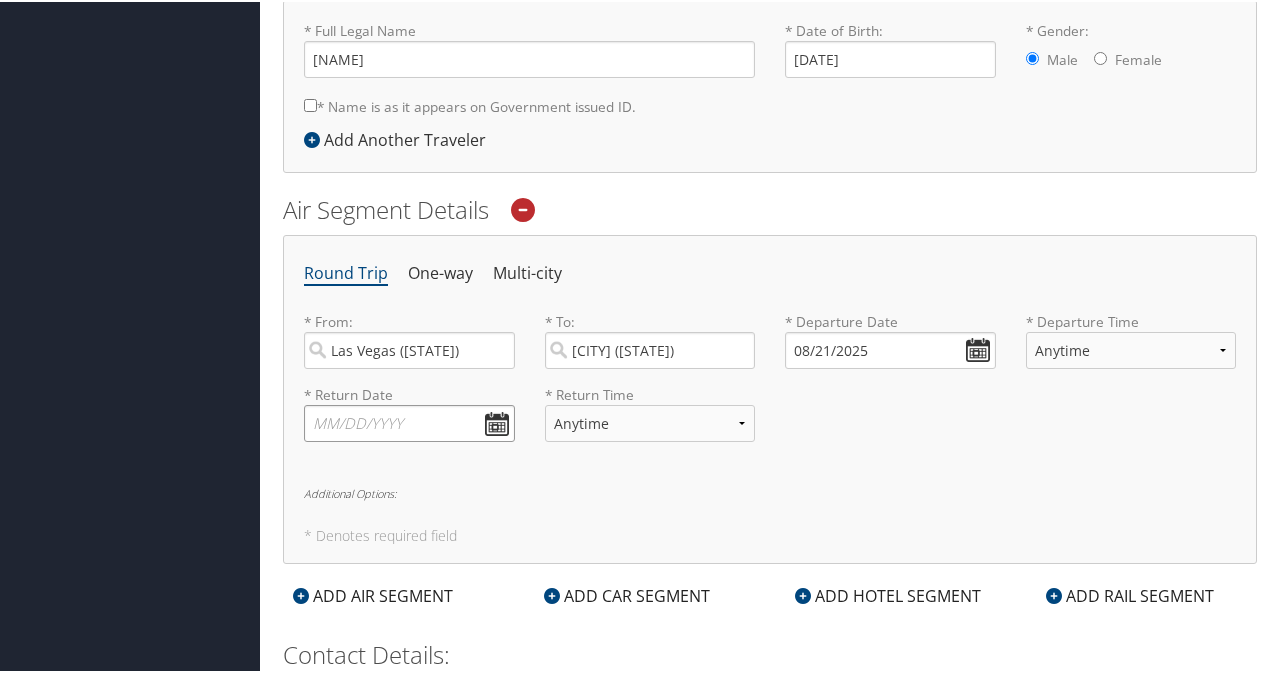 click at bounding box center [409, 421] 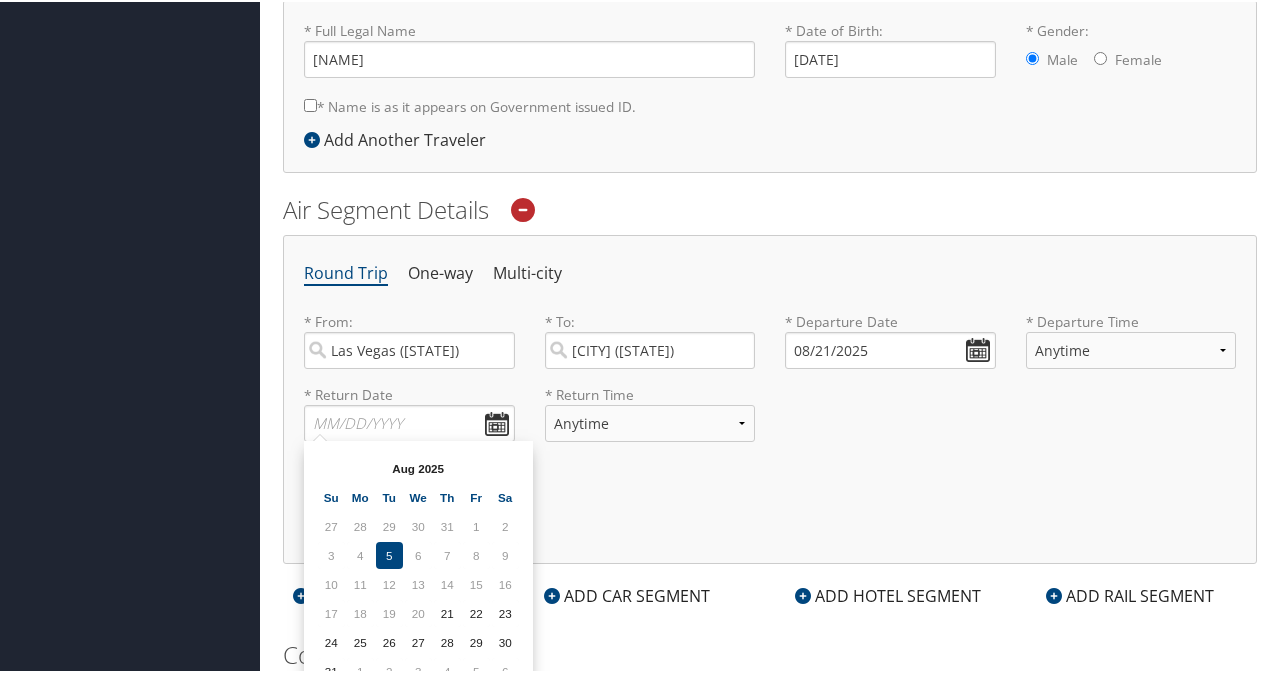 click on "23" at bounding box center (505, 611) 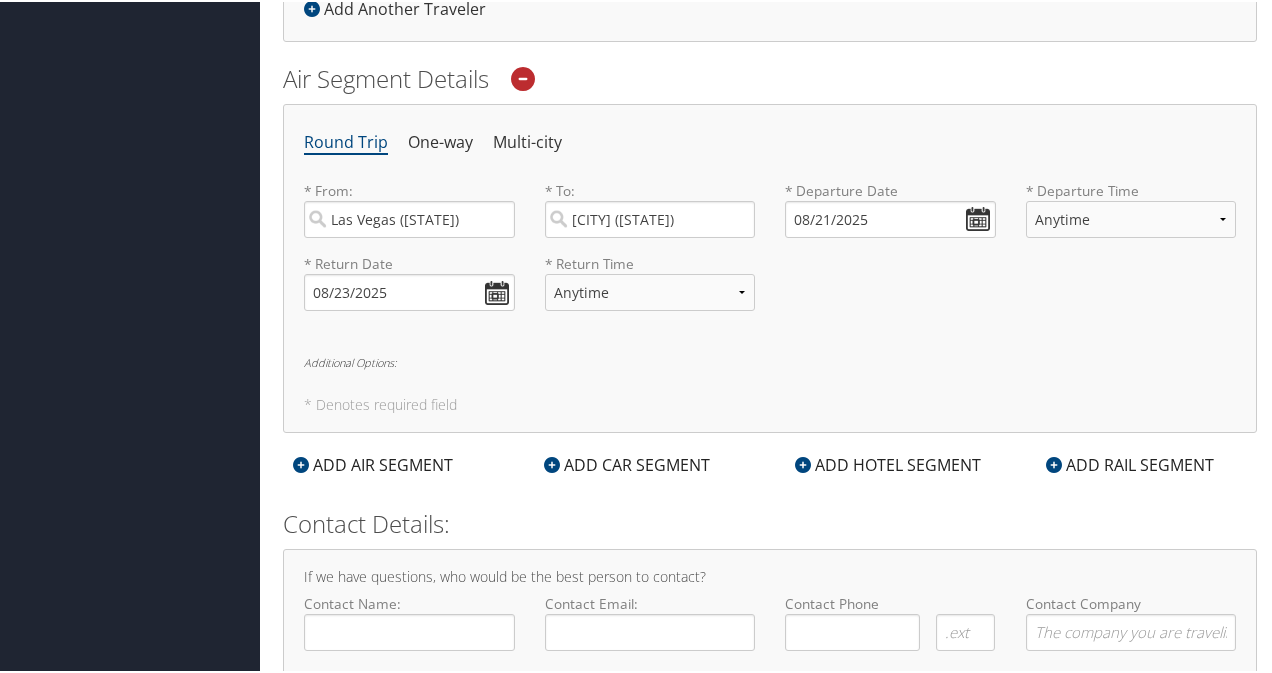 scroll, scrollTop: 693, scrollLeft: 0, axis: vertical 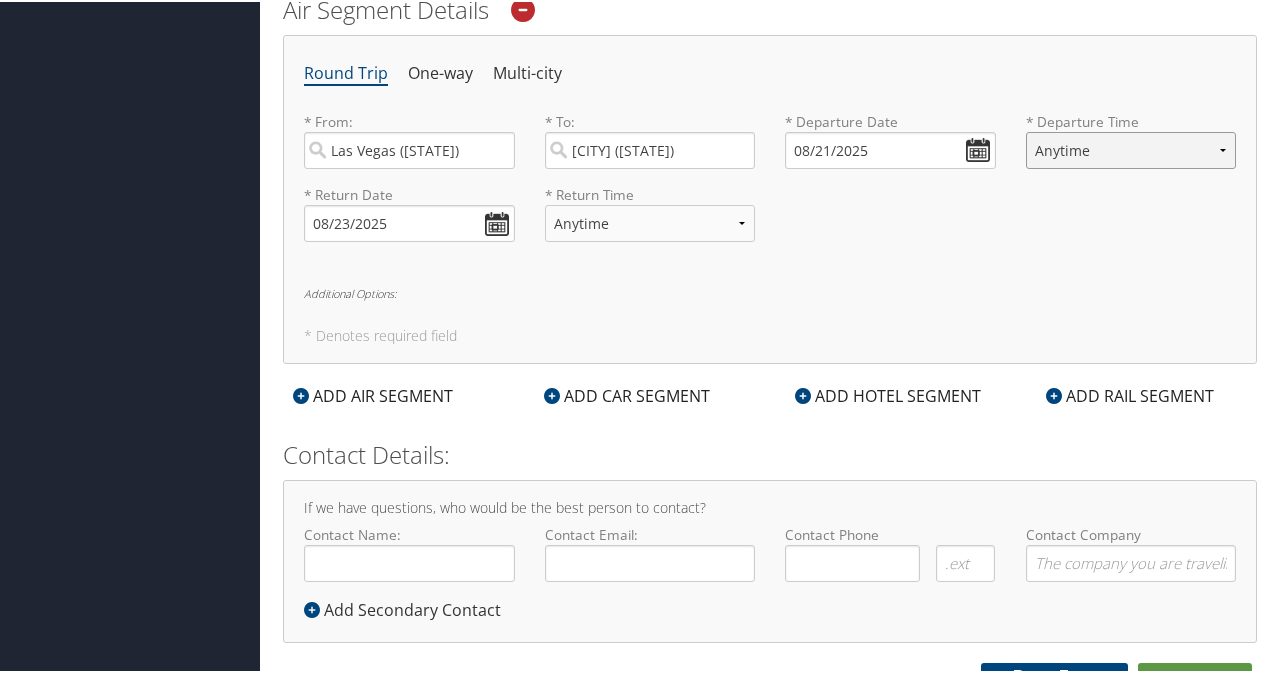 click on "Anytime Early Morning (5AM-7AM) Morning (7AM-12PM) Afternoon (12PM-5PM) Evening (5PM-10PM) Red Eye (10PM-5AM)  12:00 AM   1:00 AM   2:00 AM   3:00 AM   4:00 AM   5:00 AM   6:00 AM   7:00 AM   8:00 AM   9:00 AM   10:00 AM   11:00 AM   12:00 PM (Noon)   1:00 PM   2:00 PM   3:00 PM   4:00 PM   5:00 PM   6:00 PM   7:00 PM   8:00 PM   9:00 PM   10:00 PM   11:00 PM" at bounding box center (1131, 148) 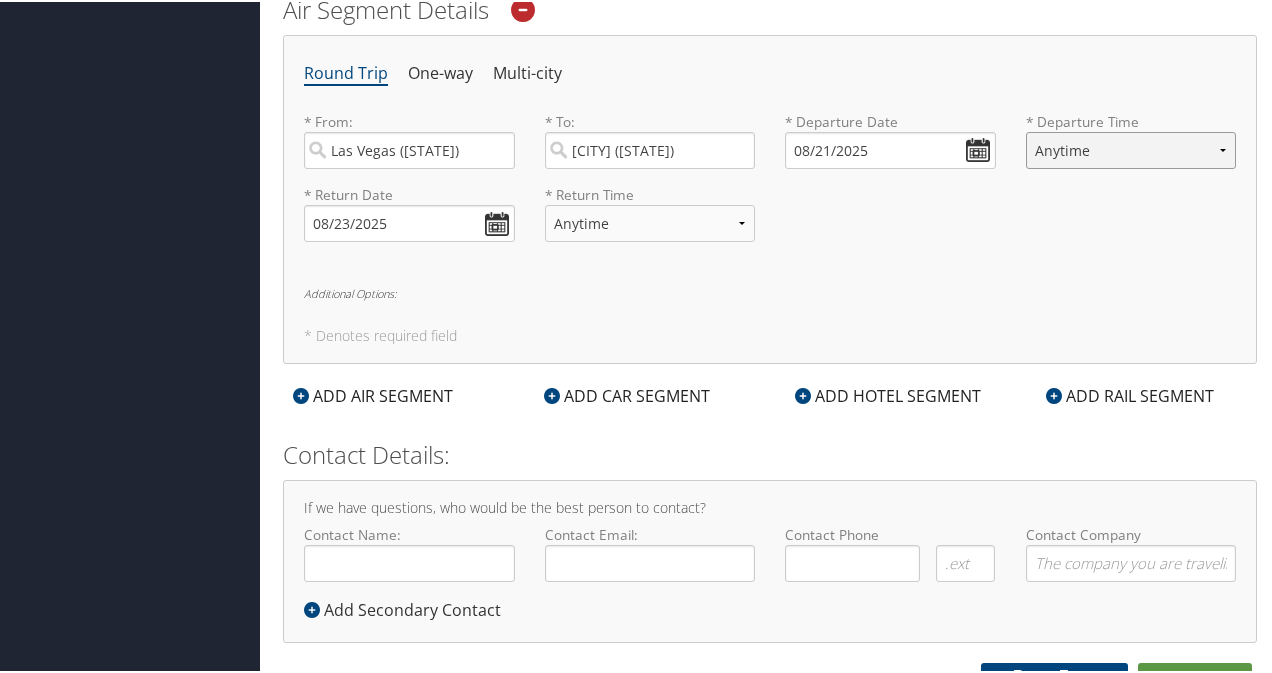 select on "7AM-12PM" 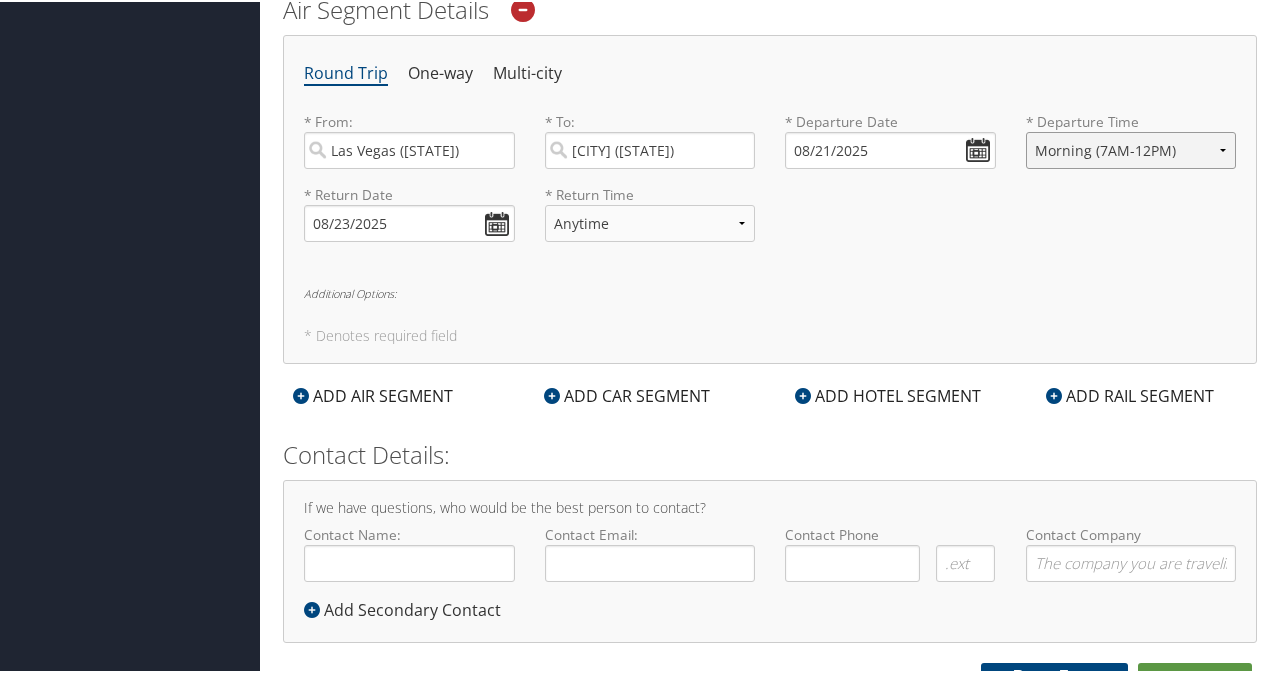 click on "Anytime Early Morning (5AM-7AM) Morning (7AM-12PM) Afternoon (12PM-5PM) Evening (5PM-10PM) Red Eye (10PM-5AM)  12:00 AM   1:00 AM   2:00 AM   3:00 AM   4:00 AM   5:00 AM   6:00 AM   7:00 AM   8:00 AM   9:00 AM   10:00 AM   11:00 AM   12:00 PM (Noon)   1:00 PM   2:00 PM   3:00 PM   4:00 PM   5:00 PM   6:00 PM   7:00 PM   8:00 PM   9:00 PM   10:00 PM   11:00 PM" at bounding box center (1131, 148) 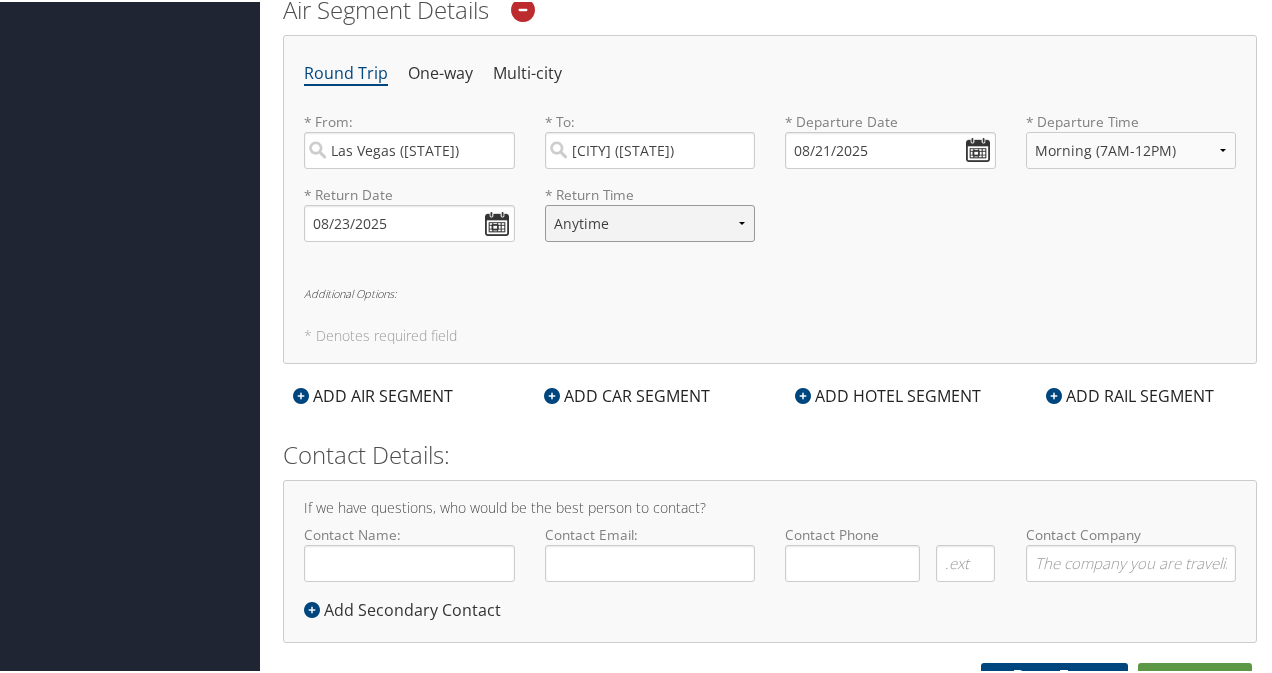 click on "Anytime Early Morning (5AM-7AM) Morning (7AM-12PM) Afternoon (12PM-5PM) Evening (5PM-10PM) Red Eye (10PM-5AM)  12:00 AM   1:00 AM   2:00 AM   3:00 AM   4:00 AM   5:00 AM   6:00 AM   7:00 AM   8:00 AM   9:00 AM   10:00 AM   11:00 AM   12:00 PM (Noon)   1:00 PM   2:00 PM   3:00 PM   4:00 PM   5:00 PM   6:00 PM   7:00 PM   8:00 PM   9:00 PM   10:00 PM   11:00 PM" at bounding box center [650, 221] 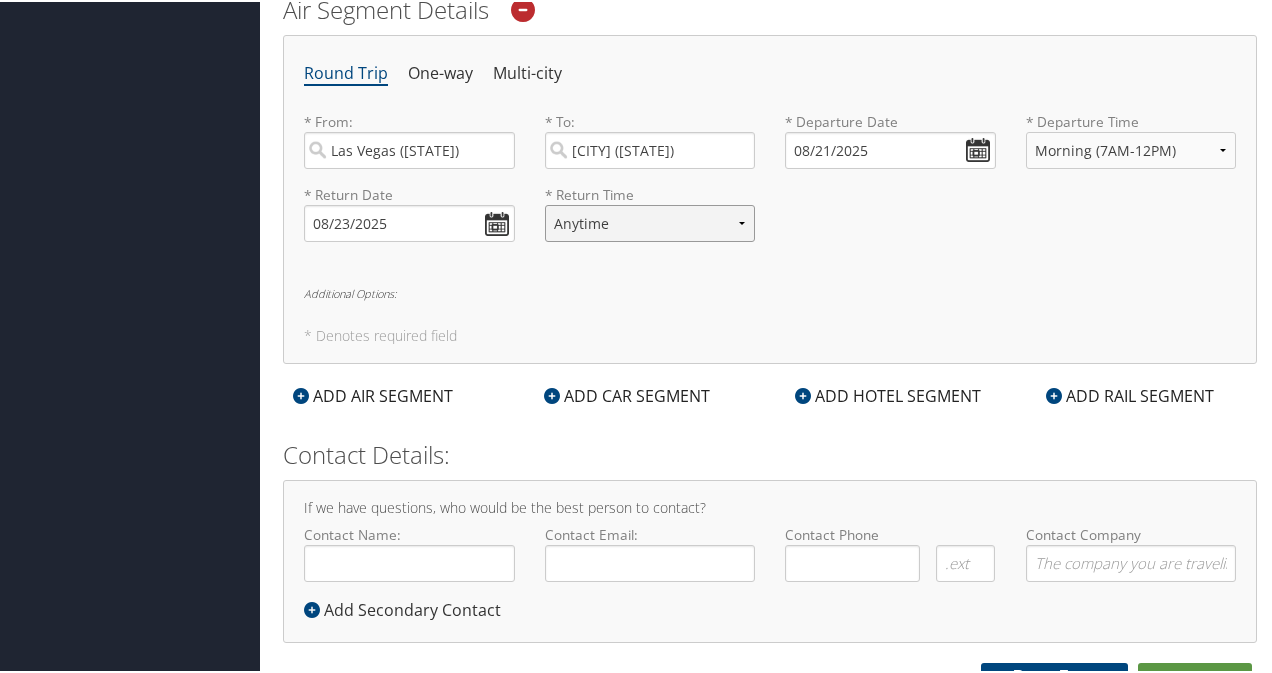 select on "12PM-5PM" 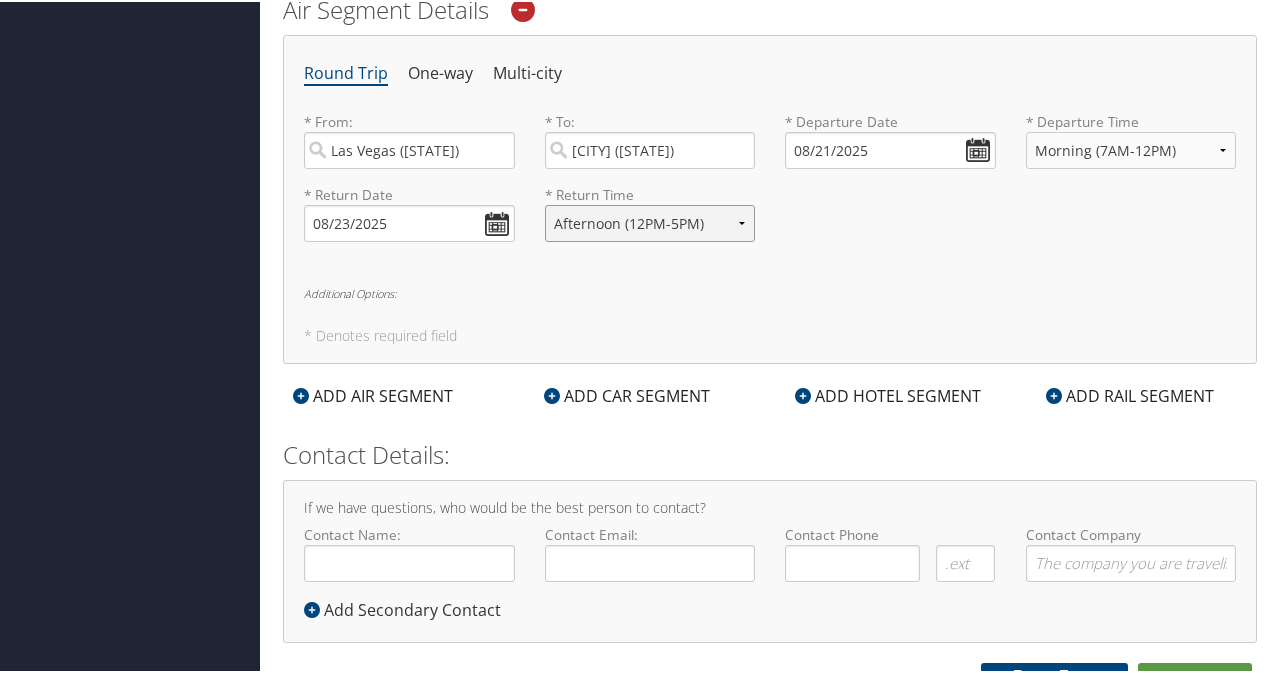 click on "Anytime Early Morning (5AM-7AM) Morning (7AM-12PM) Afternoon (12PM-5PM) Evening (5PM-10PM) Red Eye (10PM-5AM)  12:00 AM   1:00 AM   2:00 AM   3:00 AM   4:00 AM   5:00 AM   6:00 AM   7:00 AM   8:00 AM   9:00 AM   10:00 AM   11:00 AM   12:00 PM (Noon)   1:00 PM   2:00 PM   3:00 PM   4:00 PM   5:00 PM   6:00 PM   7:00 PM   8:00 PM   9:00 PM   10:00 PM   11:00 PM" at bounding box center [650, 221] 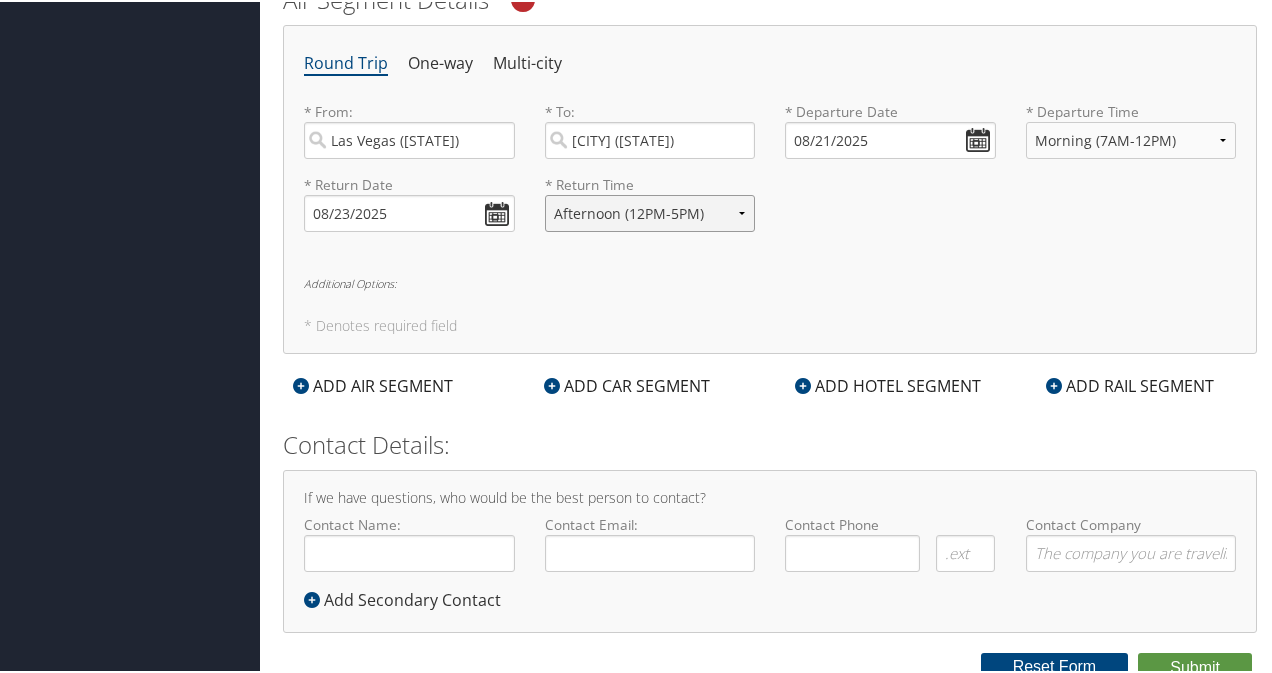 scroll, scrollTop: 708, scrollLeft: 0, axis: vertical 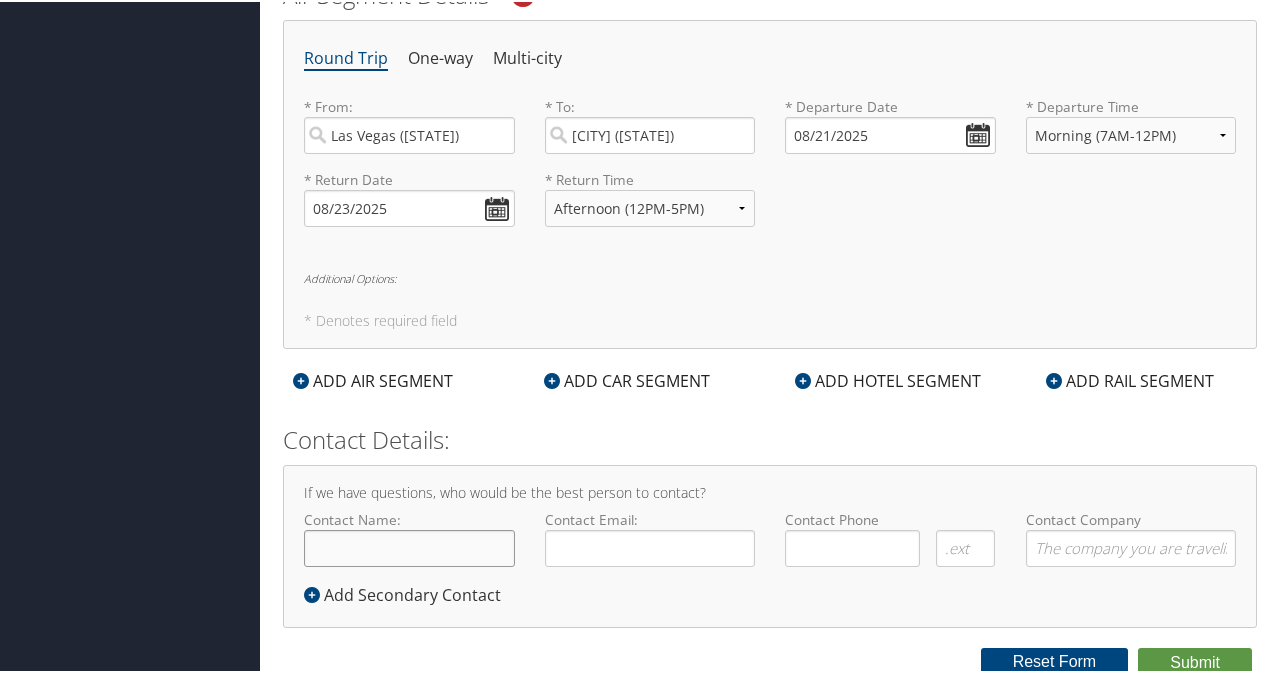 click on "Contact Name:" 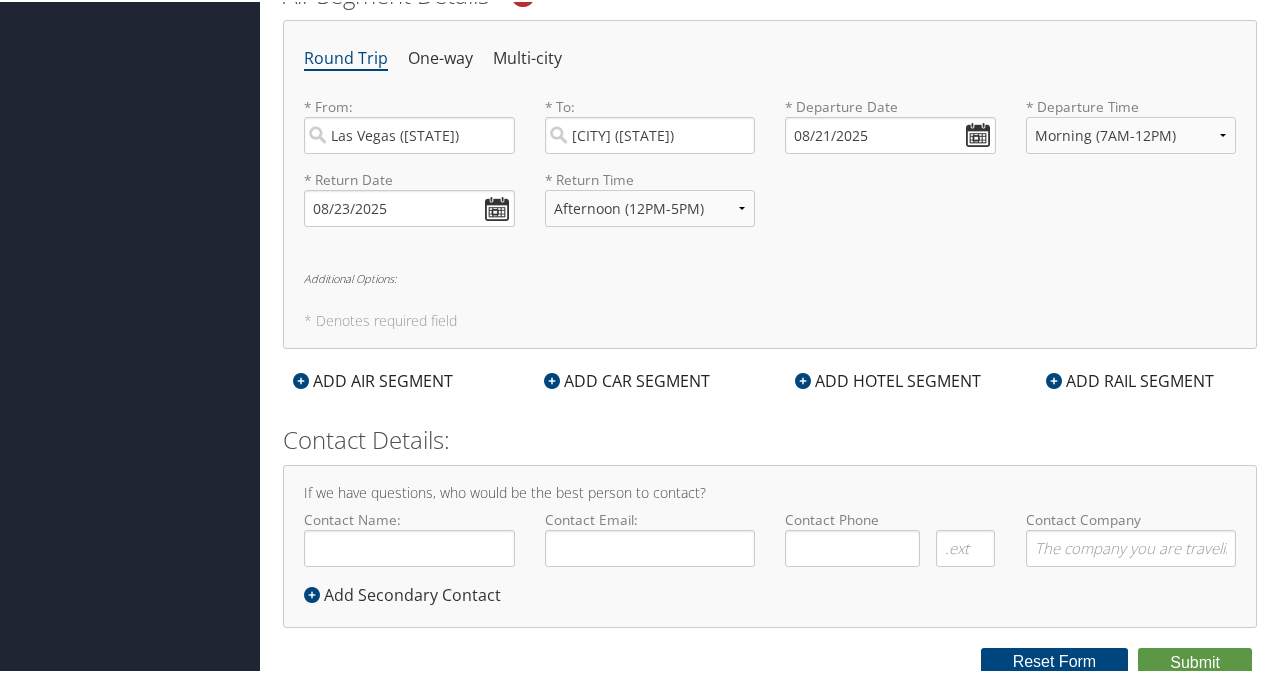 click on "* Denotes required field" at bounding box center [770, 319] 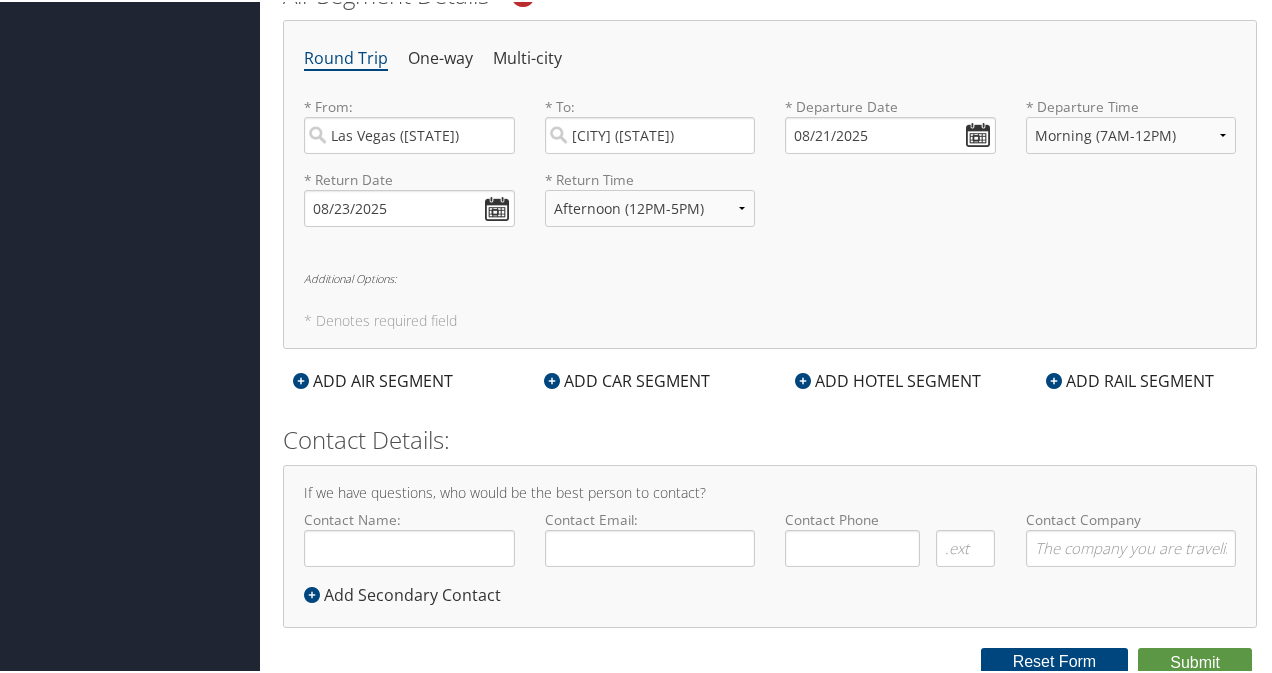 click on "ADD CAR SEGMENT" at bounding box center (627, 379) 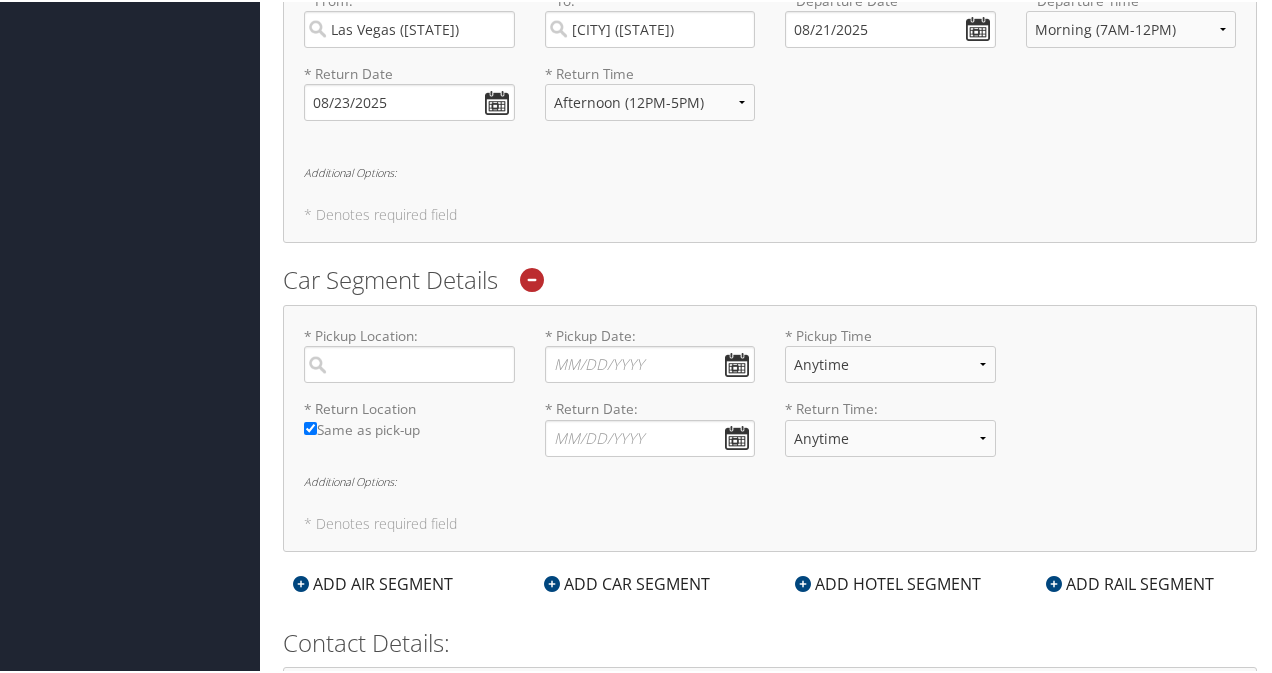 scroll, scrollTop: 908, scrollLeft: 0, axis: vertical 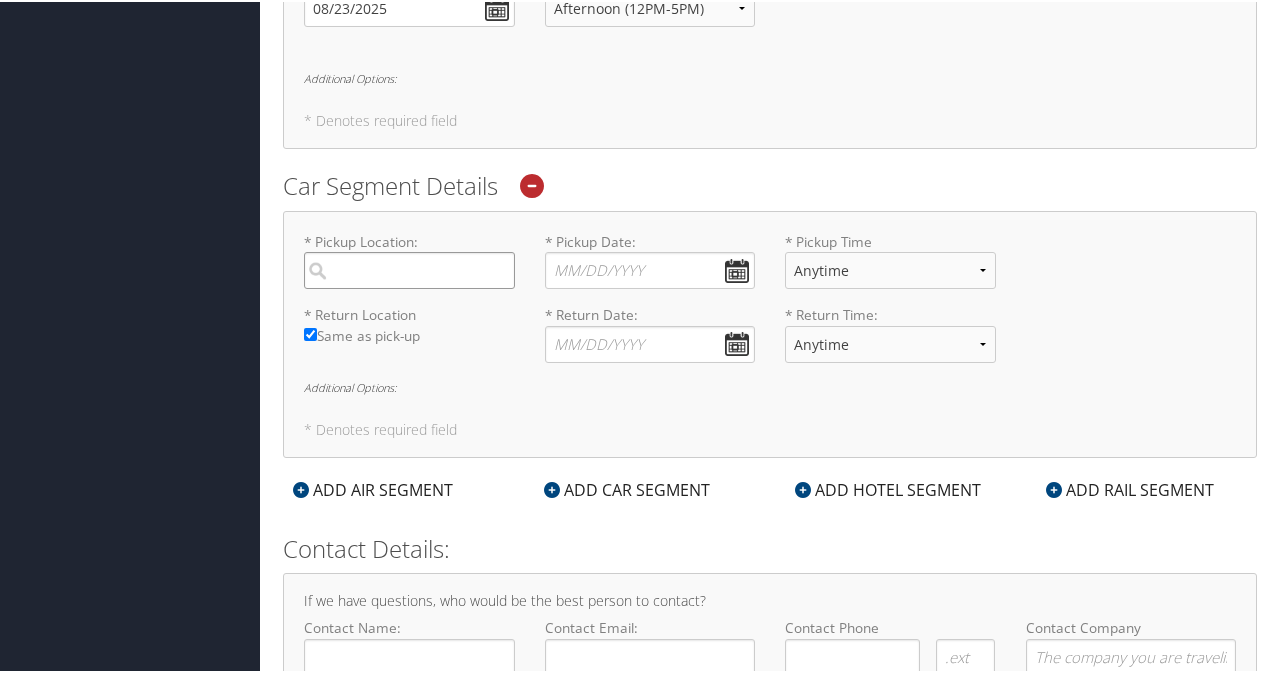 click at bounding box center (409, 268) 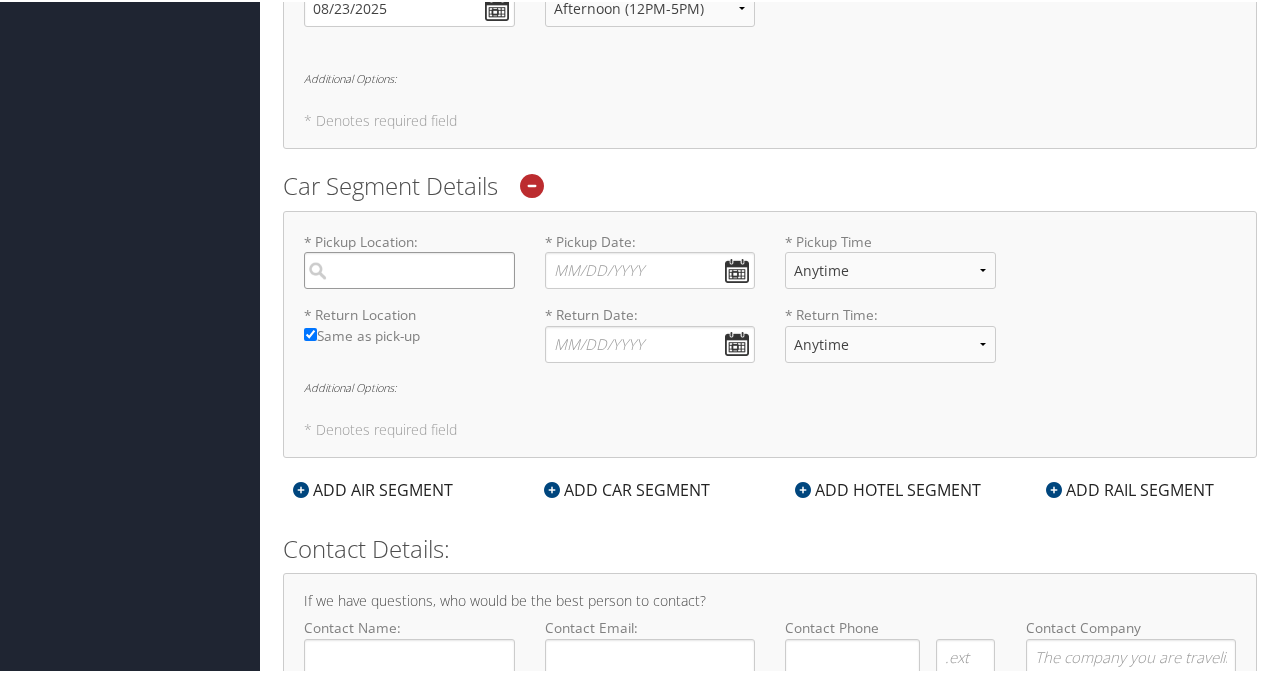 click at bounding box center [409, 268] 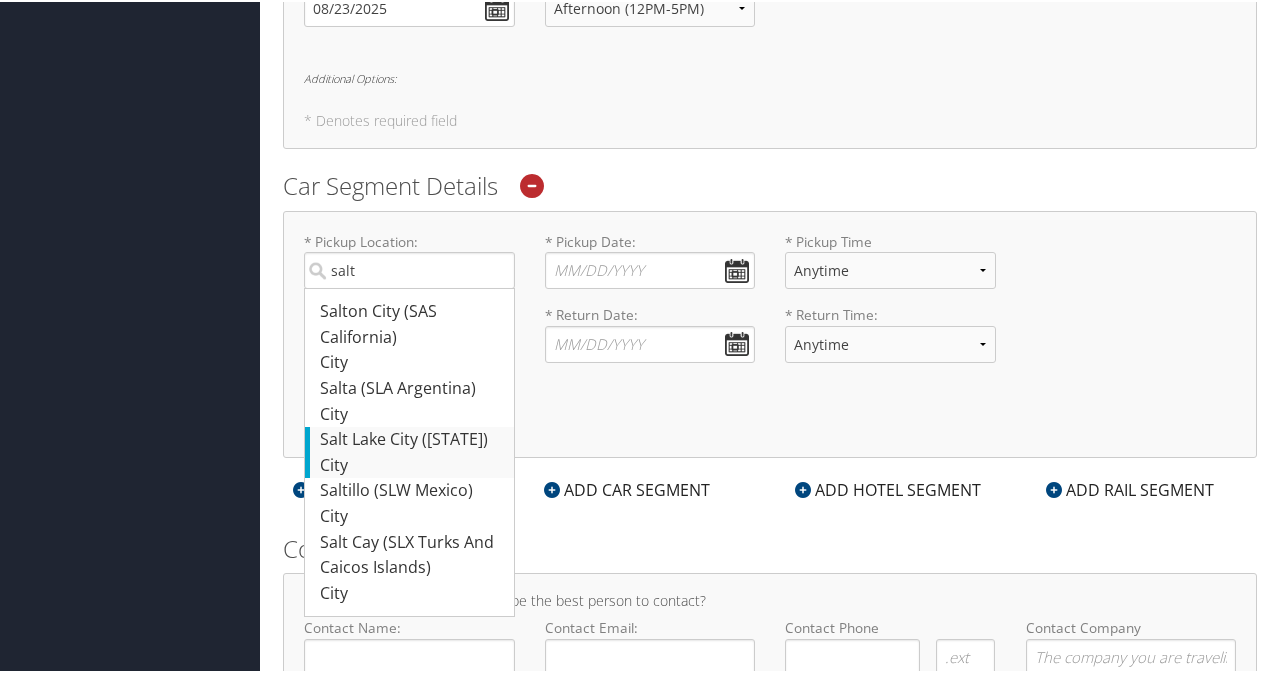 click on "Salt Lake City   (SLC Utah)" at bounding box center [412, 438] 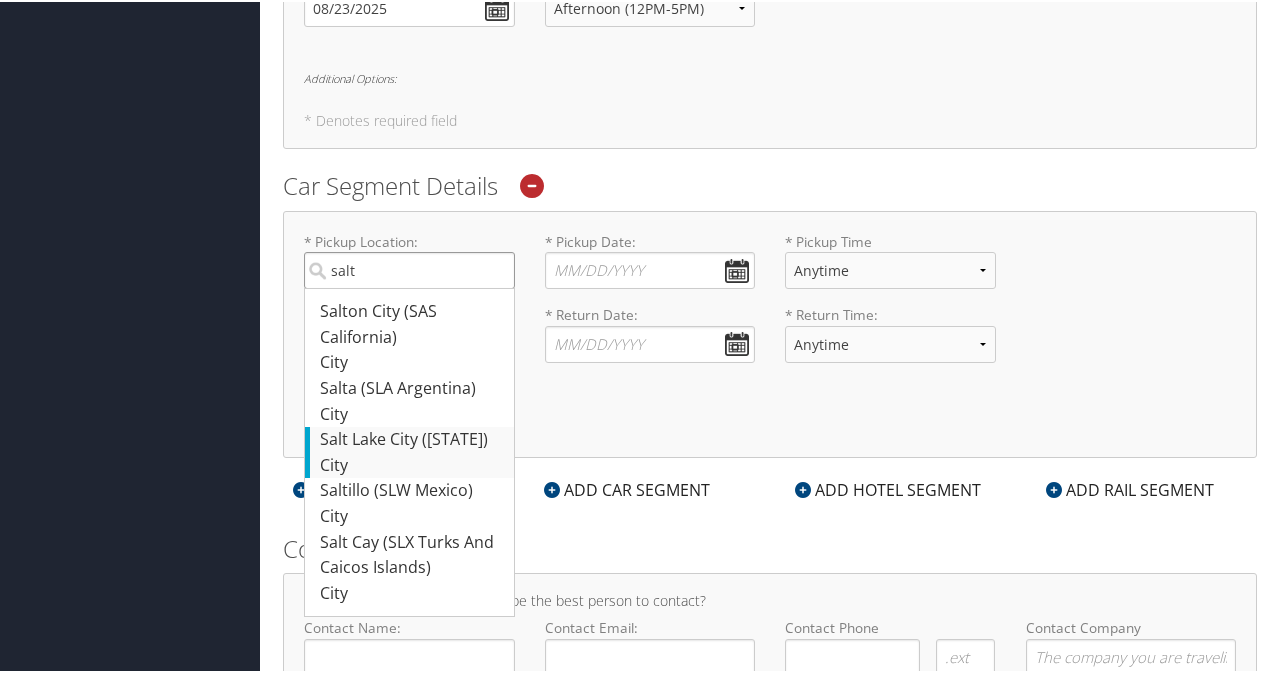 click on "salt" at bounding box center [409, 268] 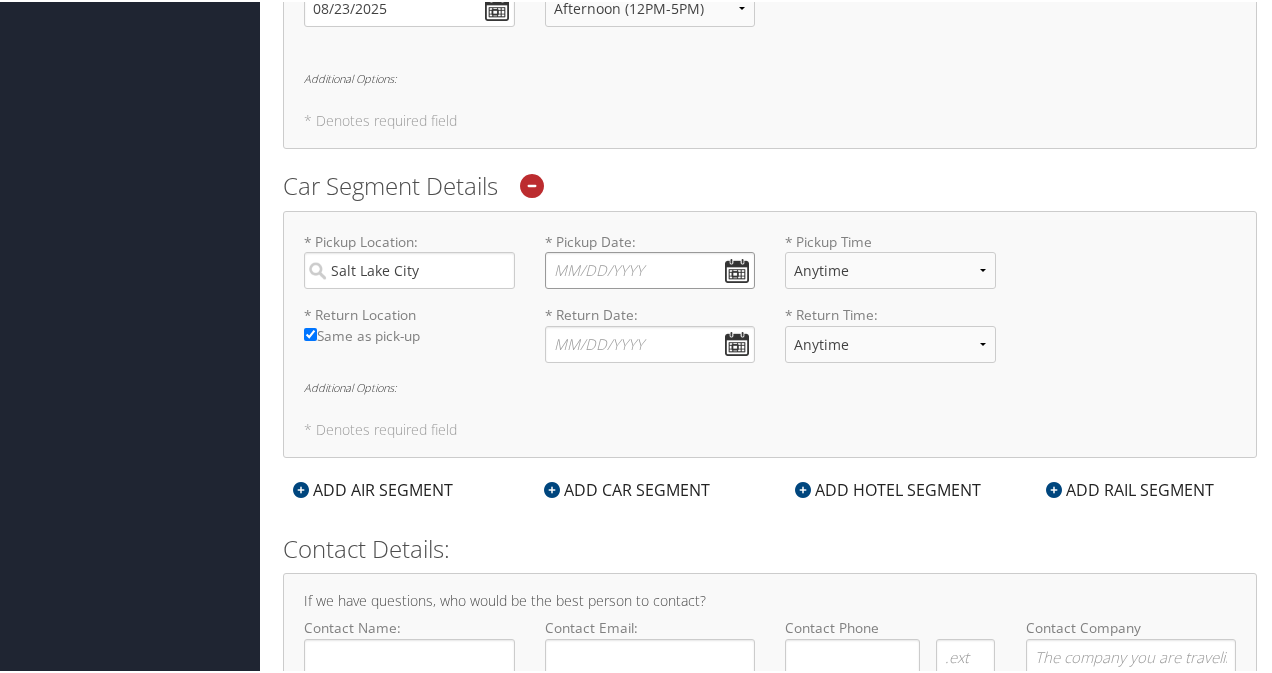 click on "* Pickup Date: Dates must be valid" at bounding box center (650, 268) 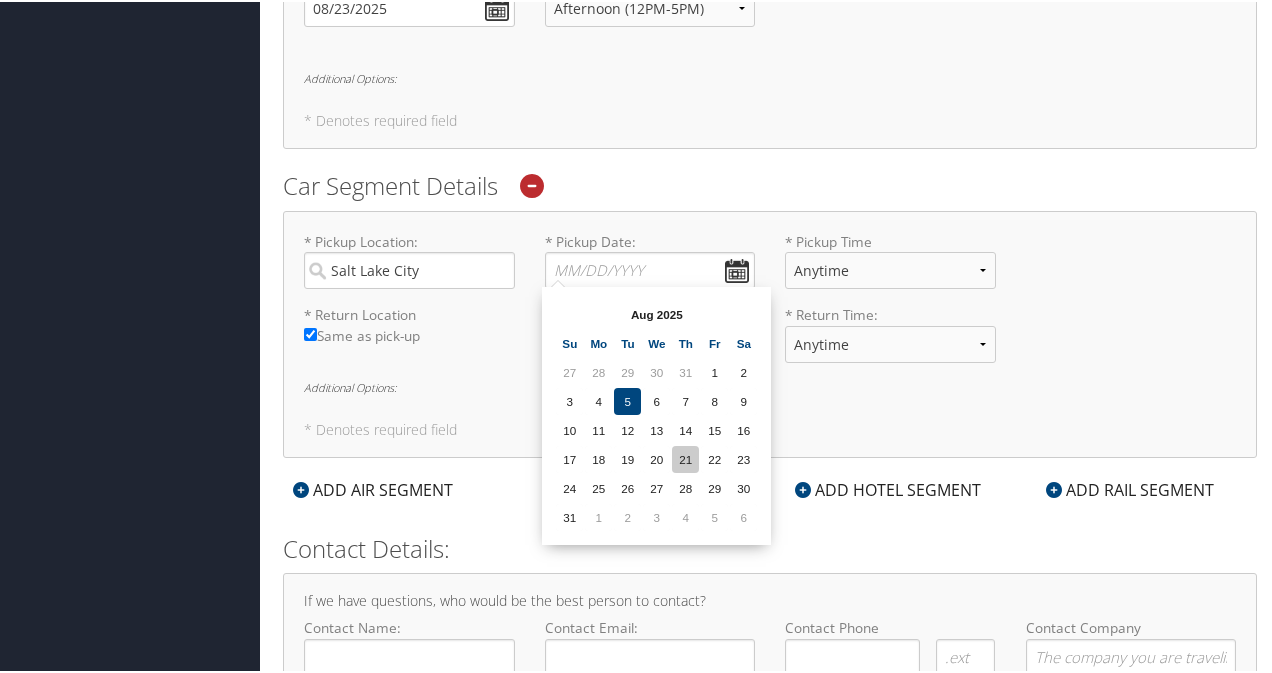 click on "21" at bounding box center (685, 457) 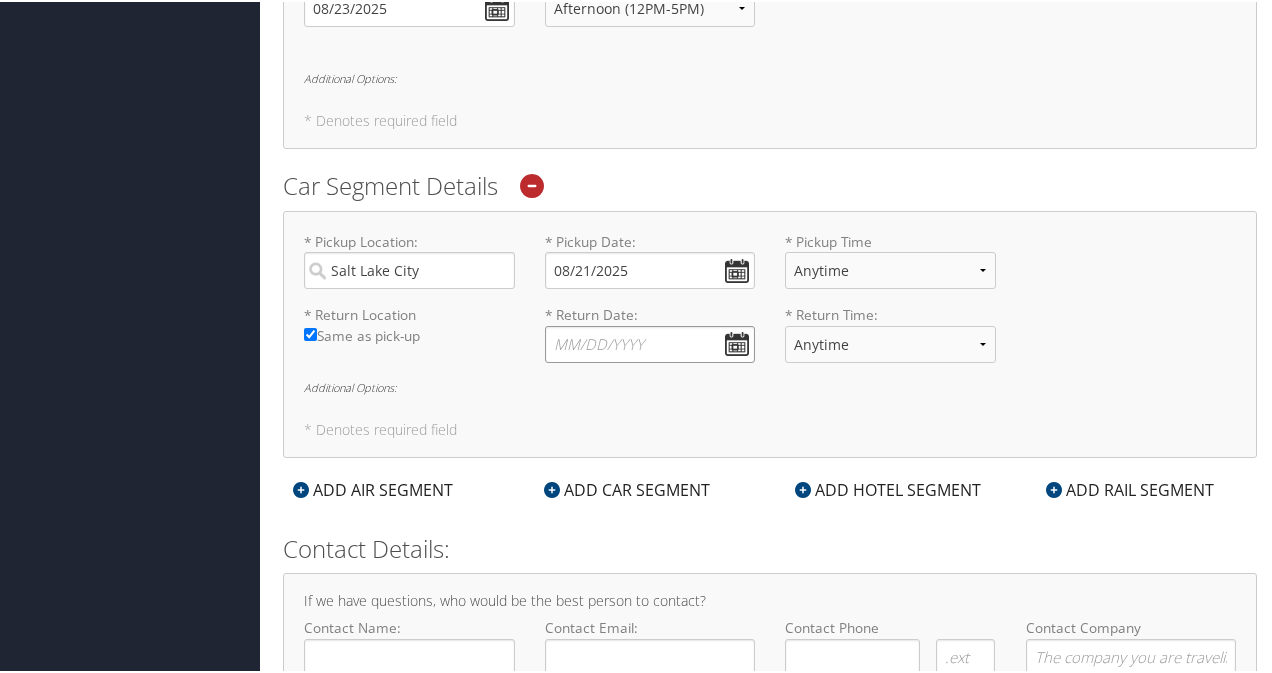 click on "* Return Date: Dates must be valid" at bounding box center [650, 342] 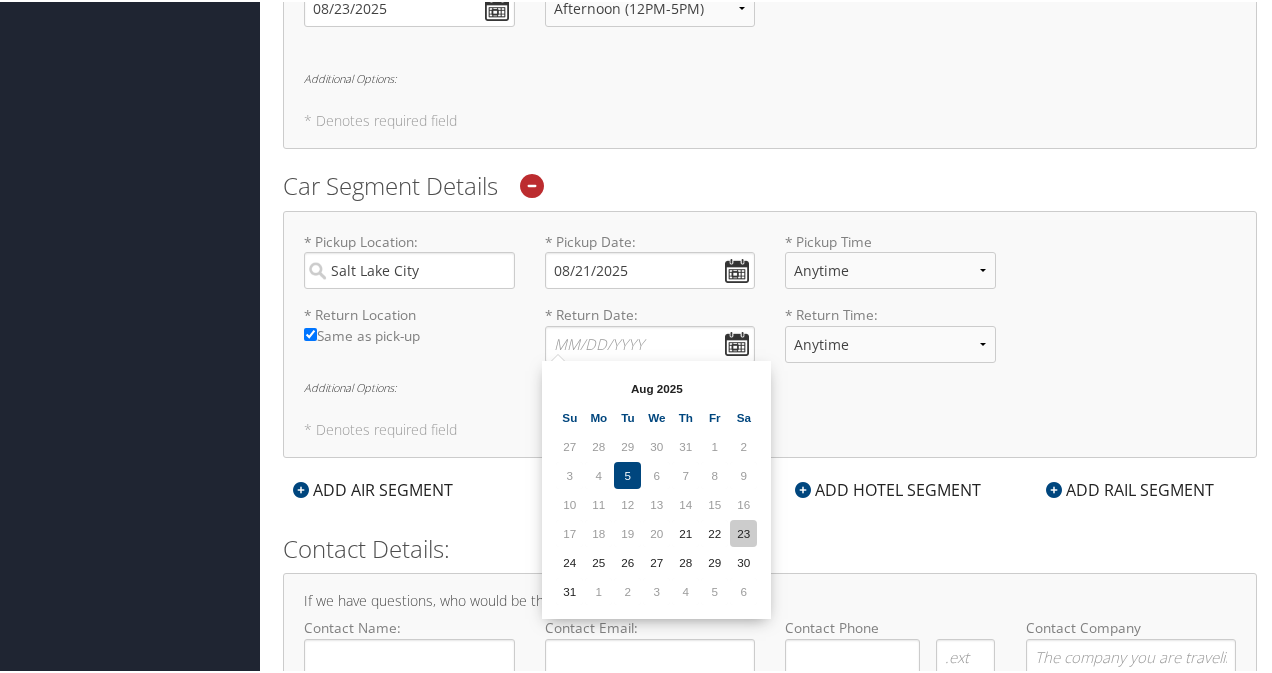 click on "23" at bounding box center [743, 531] 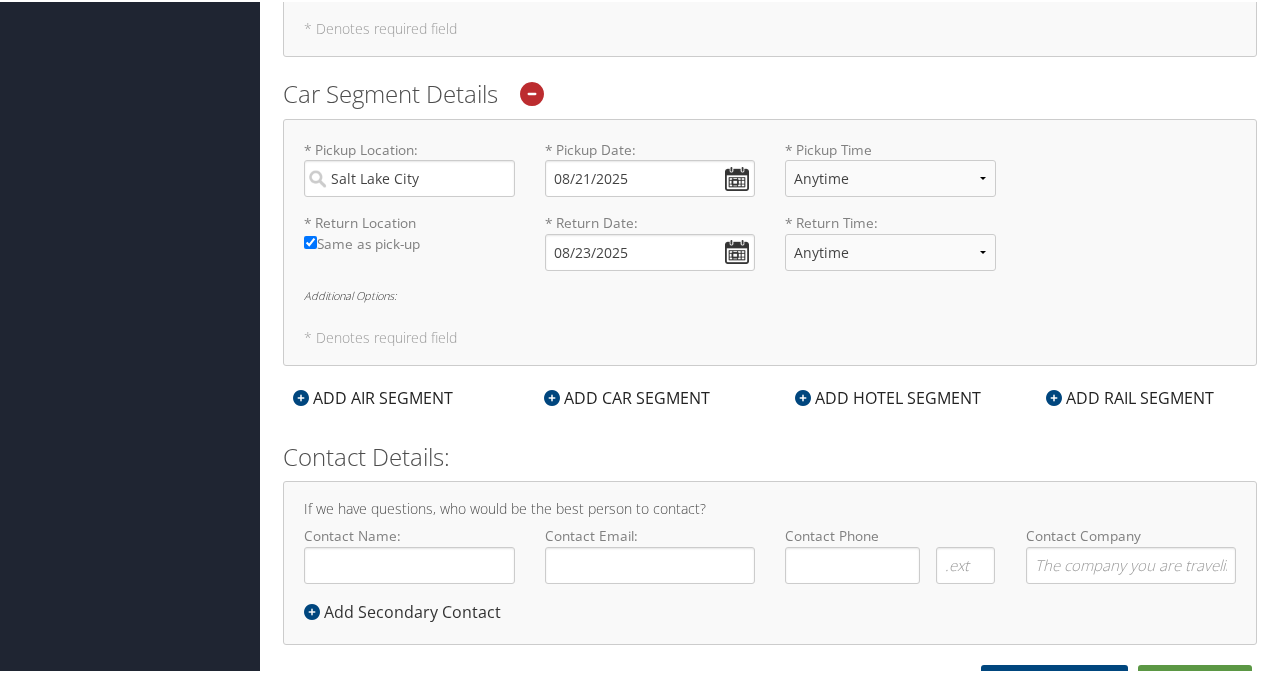 scroll, scrollTop: 1016, scrollLeft: 0, axis: vertical 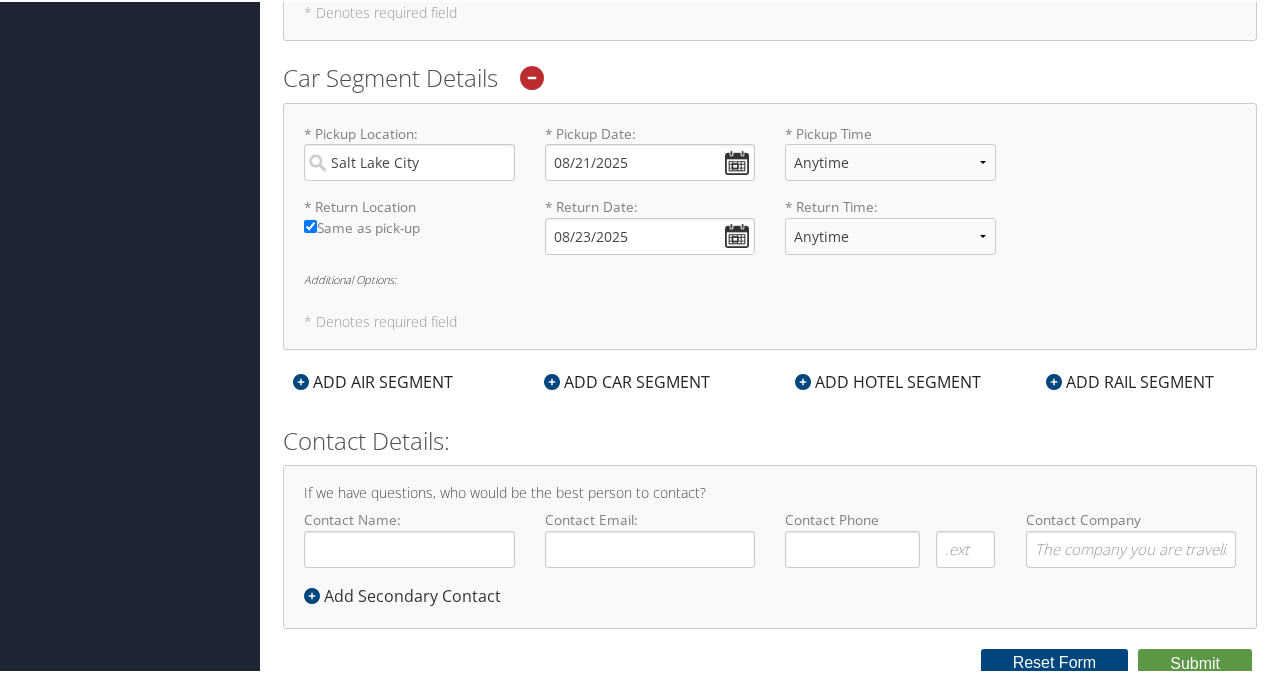 click on "ADD HOTEL SEGMENT" at bounding box center (888, 380) 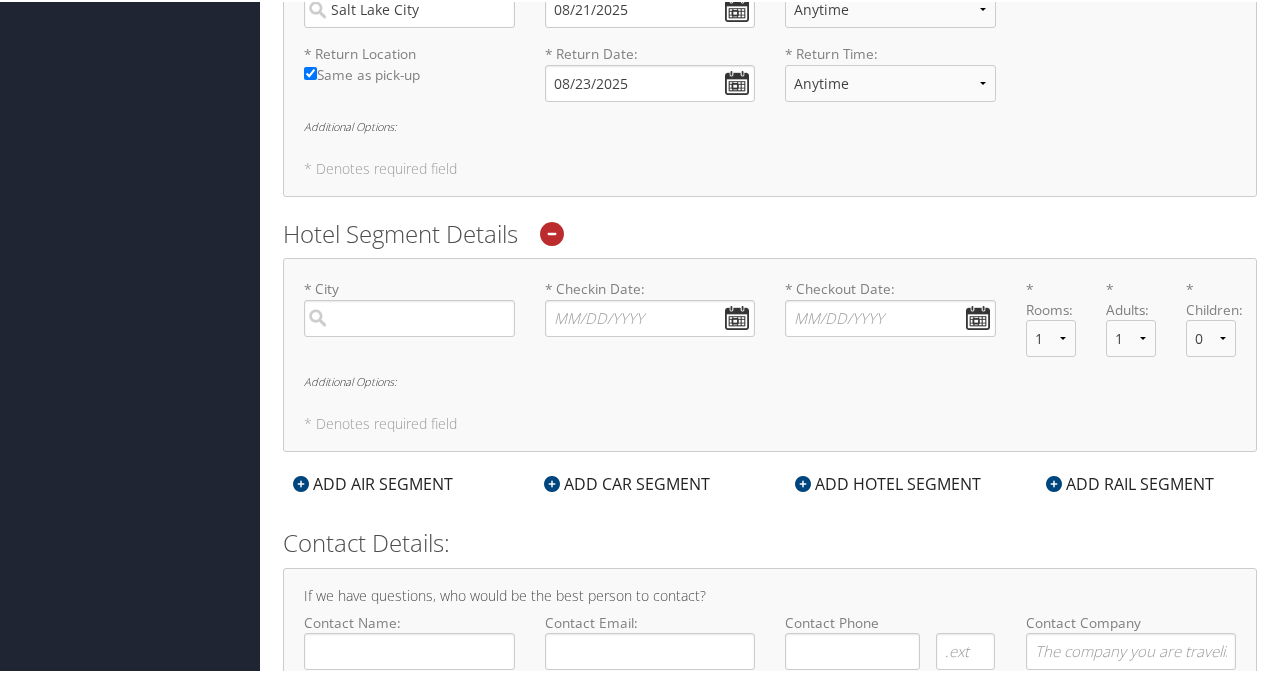 scroll, scrollTop: 1216, scrollLeft: 0, axis: vertical 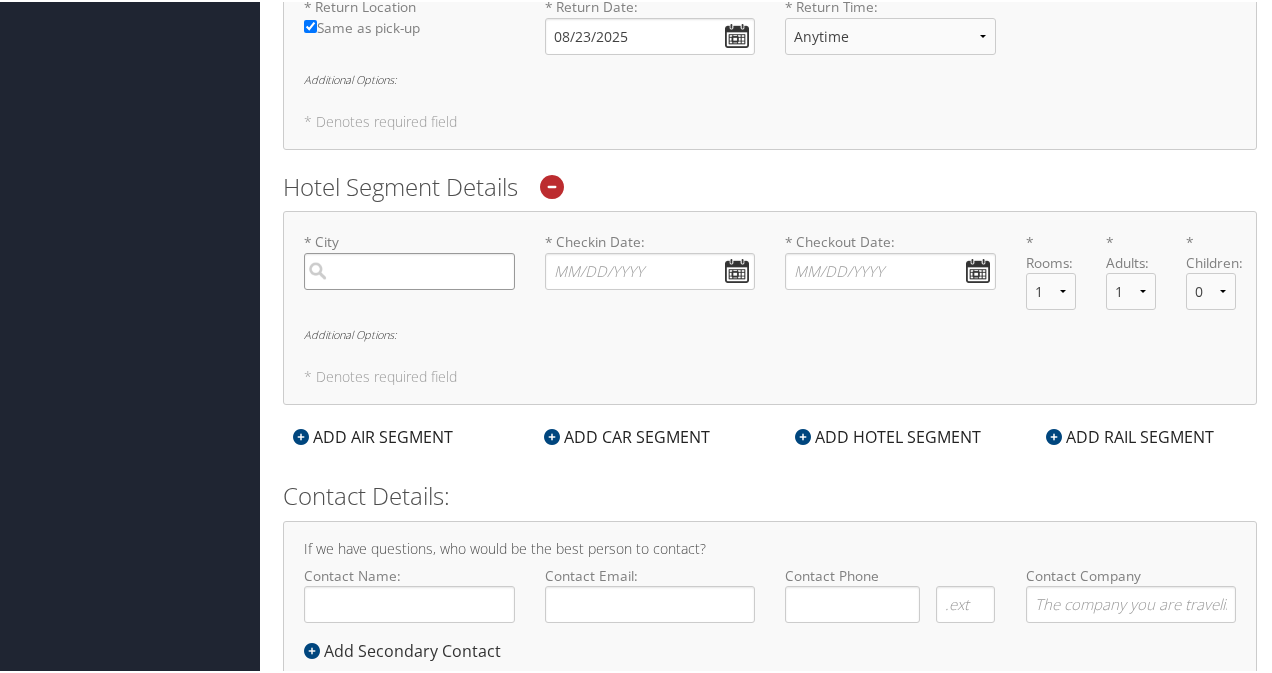 click at bounding box center (409, 269) 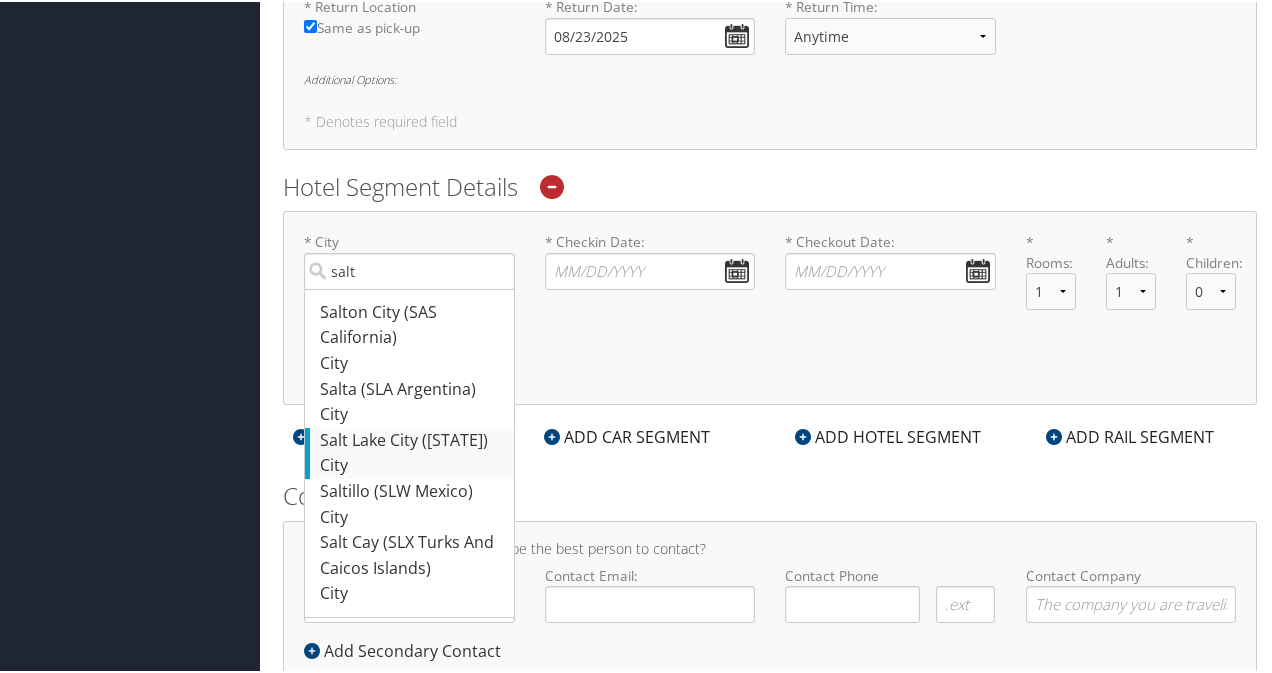 click on "Salt Lake City   (SLC Utah)" at bounding box center (412, 439) 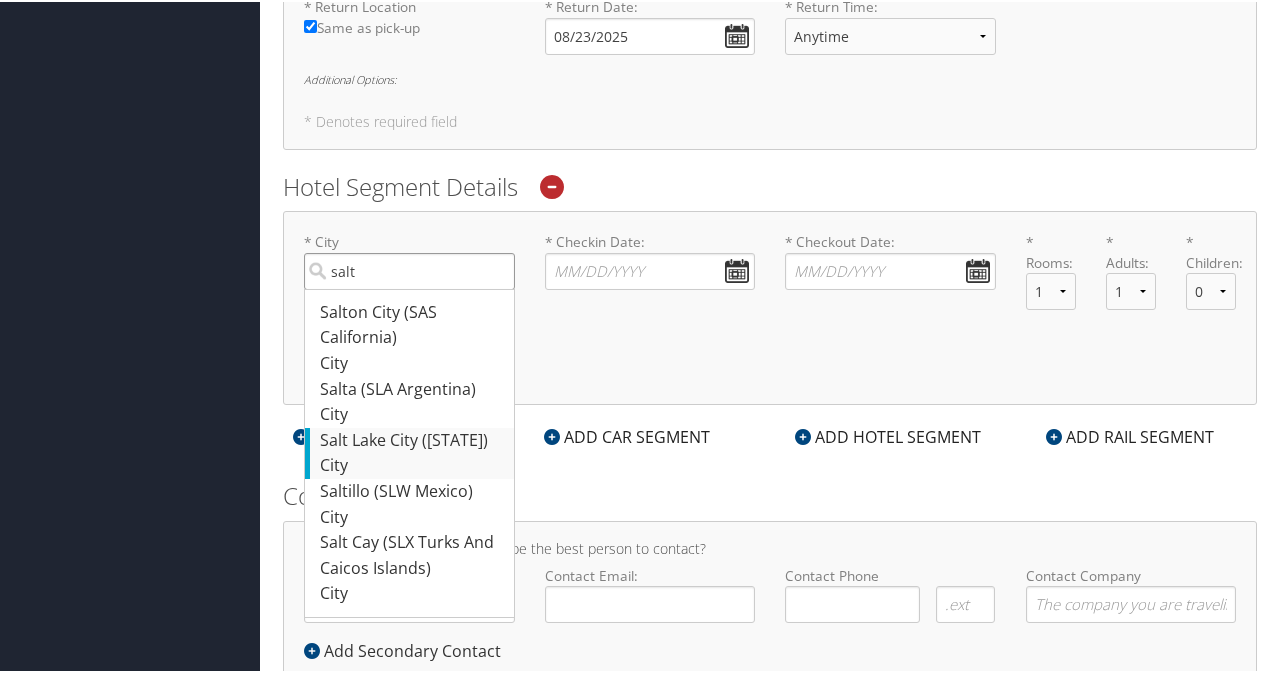 click on "salt" at bounding box center [409, 269] 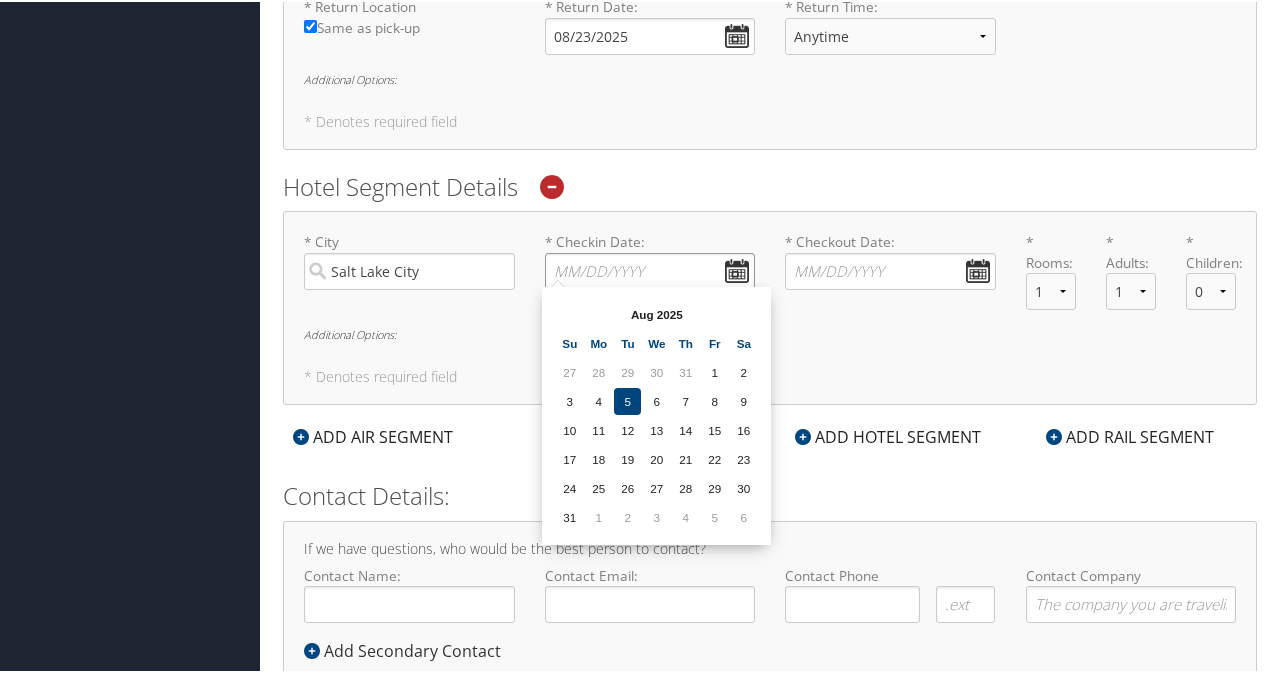 click on "* Checkin Date: Dates must be valid" at bounding box center [650, 269] 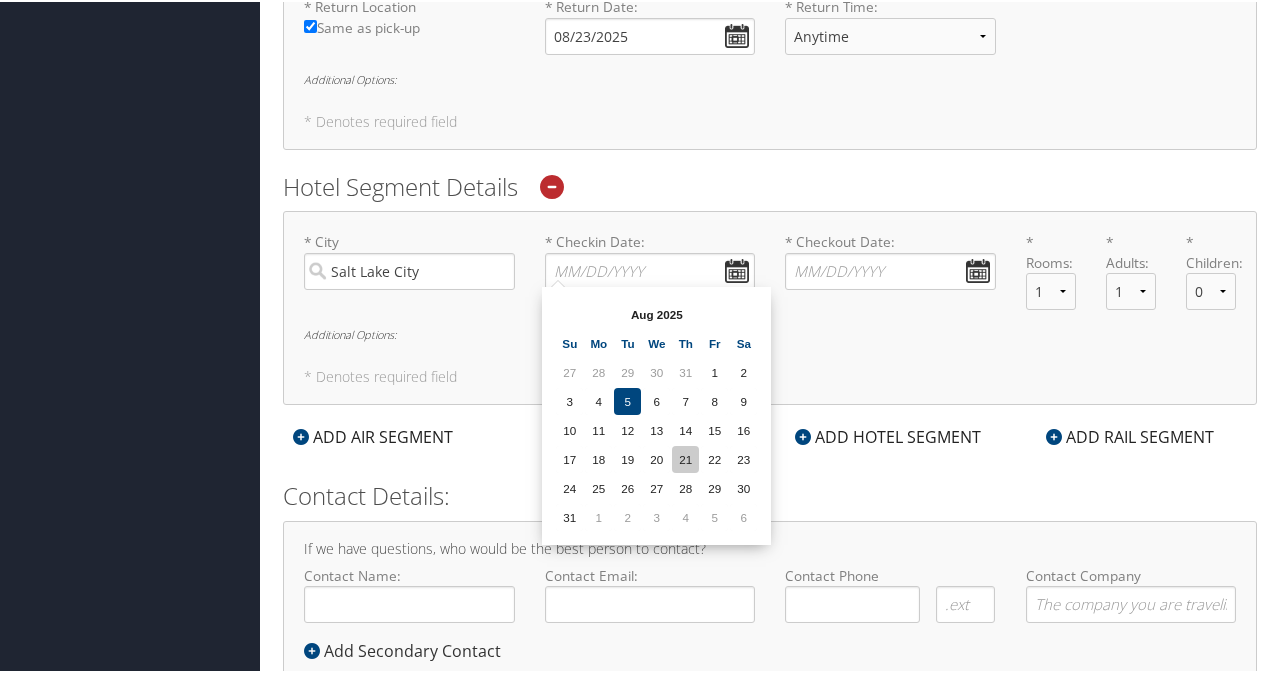 click on "21" at bounding box center [685, 457] 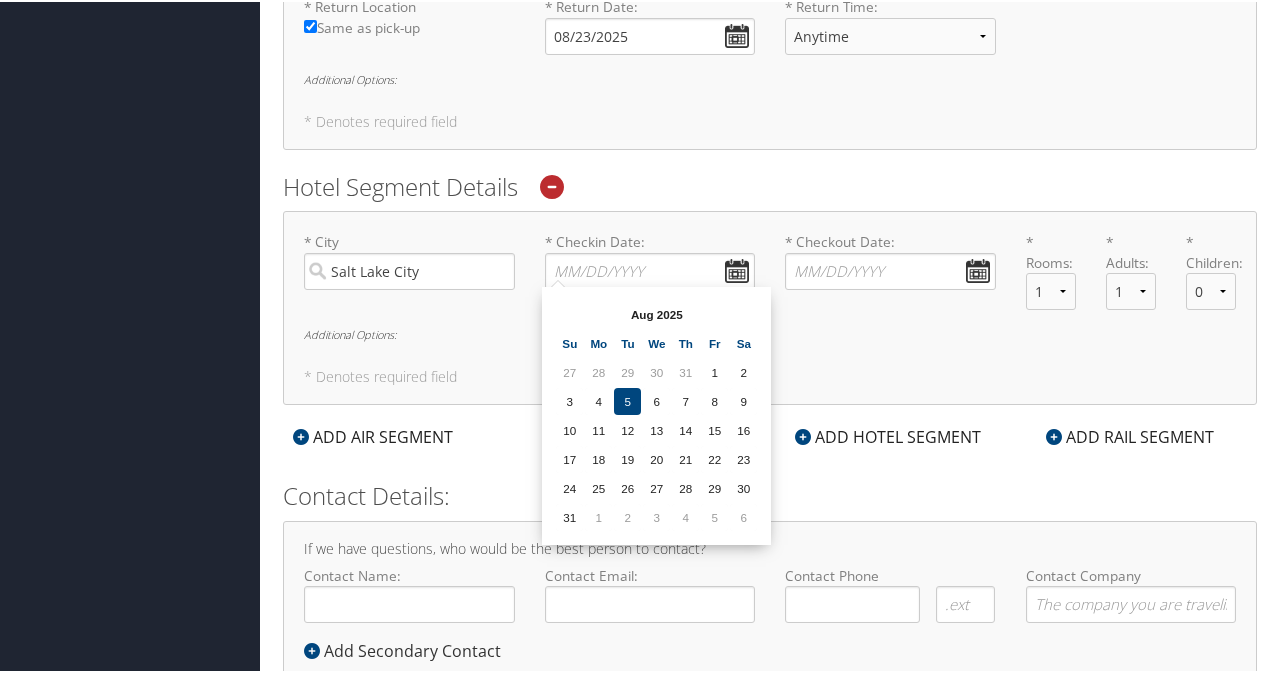 type on "08/21/2025" 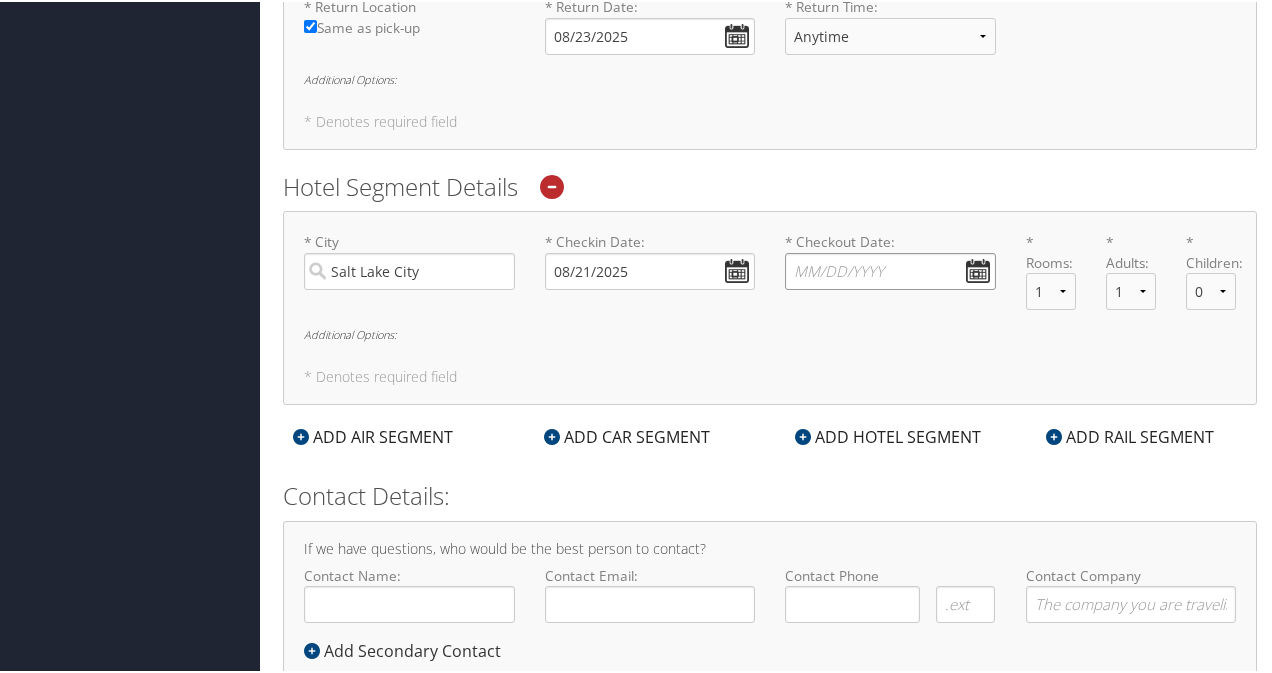 click on "* Checkout Date: Dates must be valid" at bounding box center (890, 269) 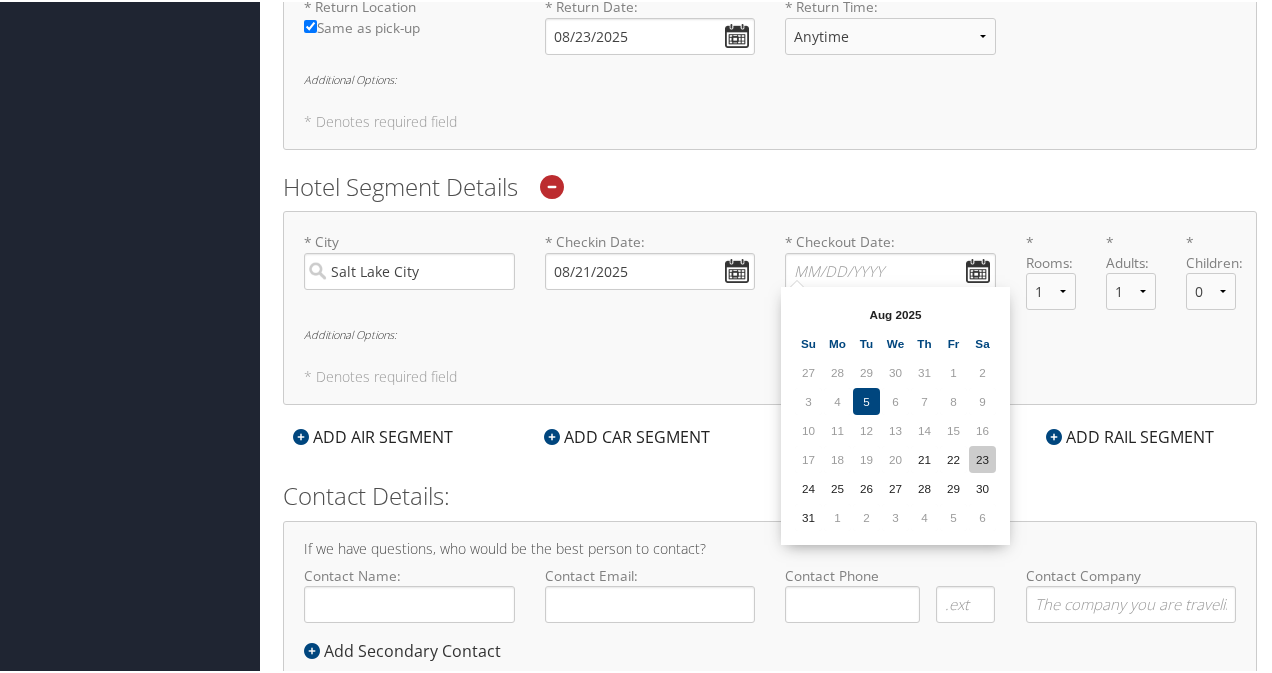 click on "23" at bounding box center [982, 457] 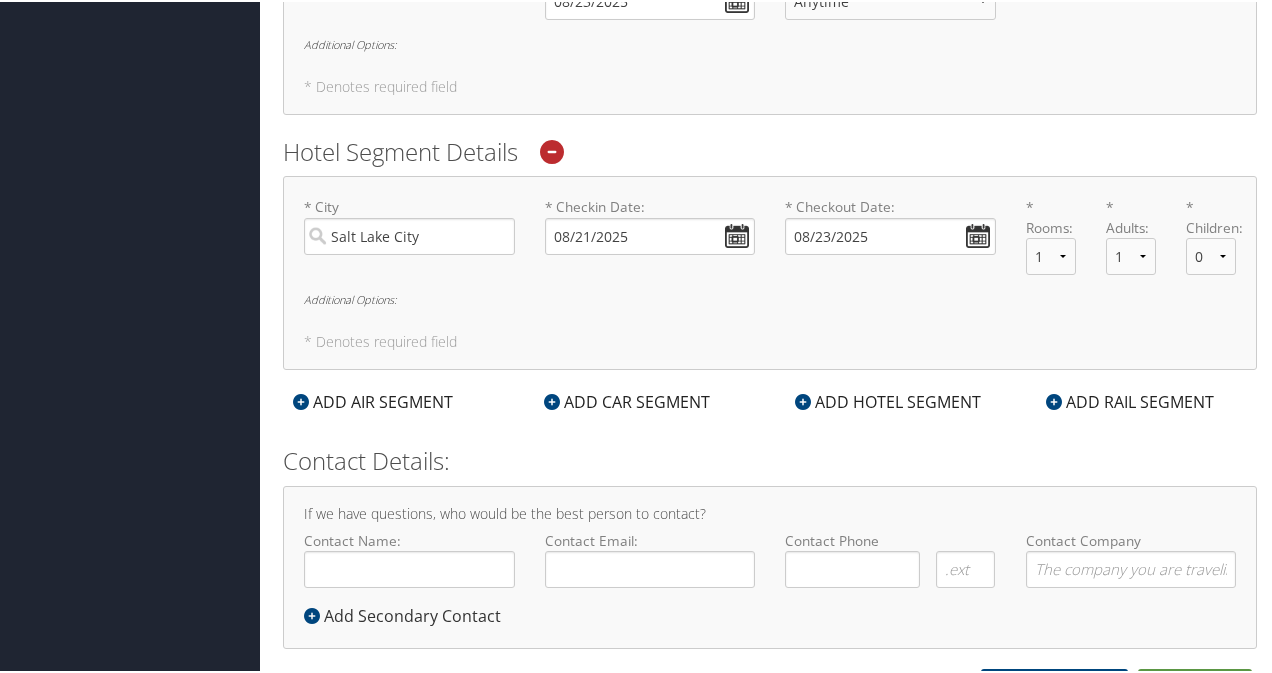 scroll, scrollTop: 1270, scrollLeft: 0, axis: vertical 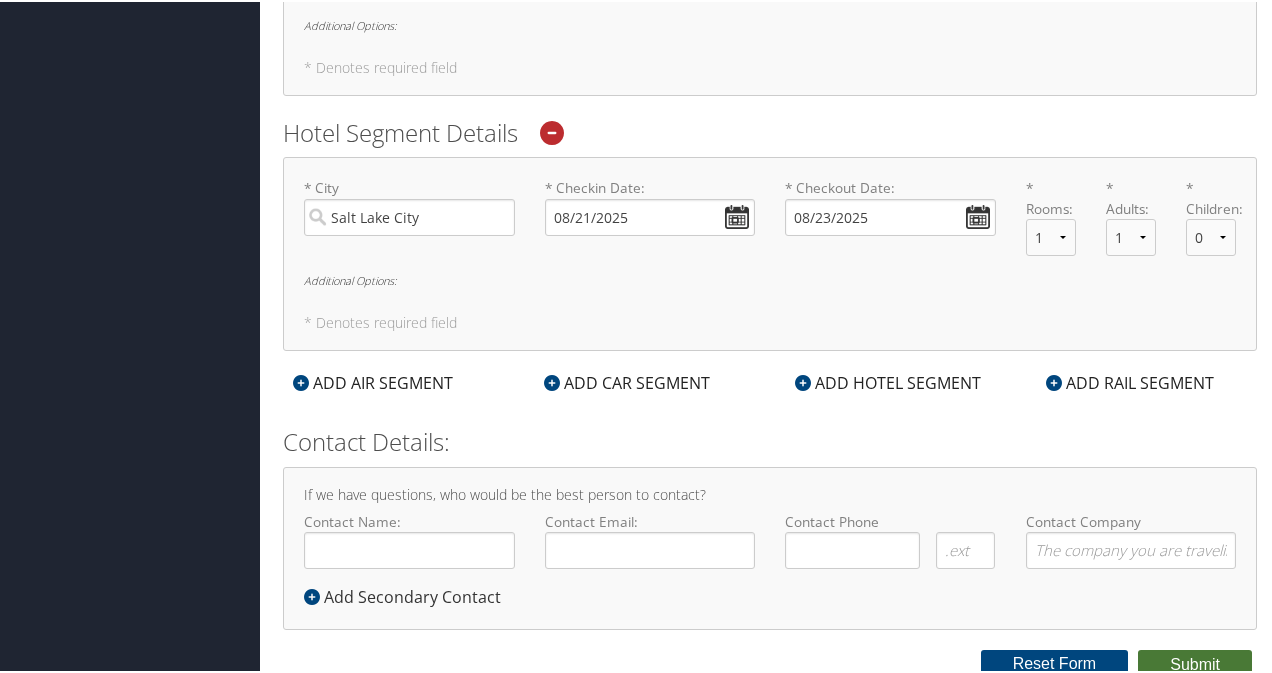 click on "Submit" at bounding box center [1195, 663] 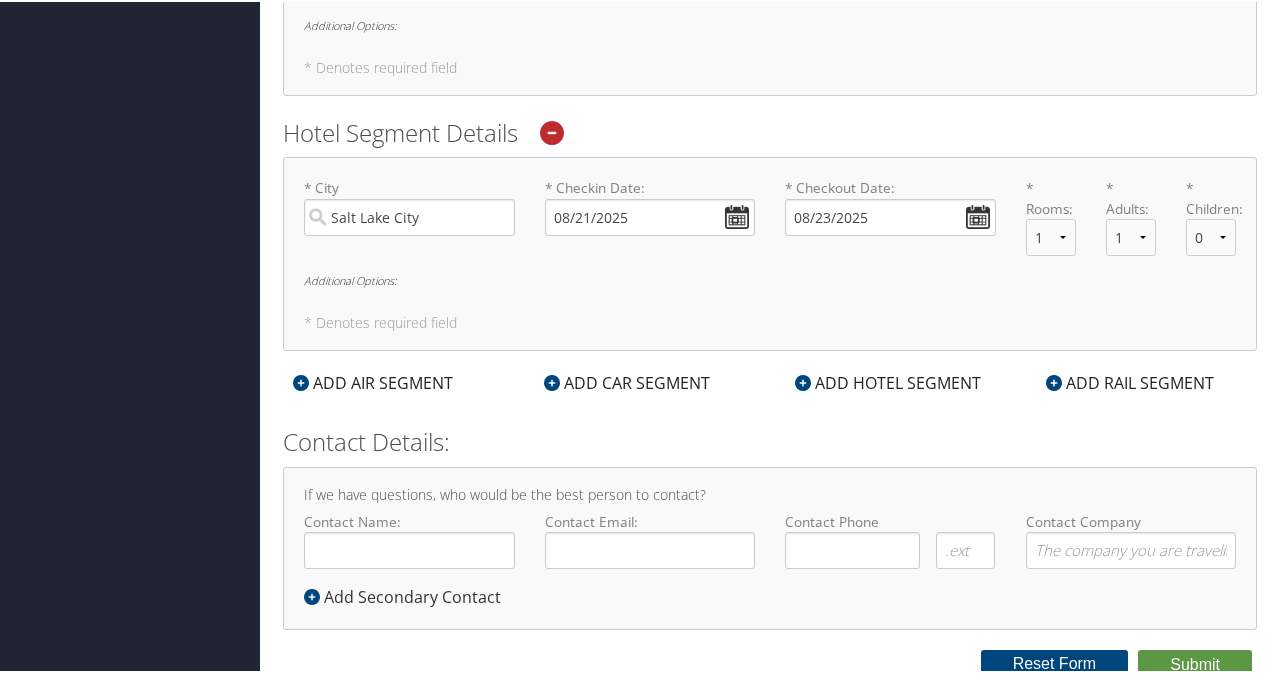 scroll, scrollTop: 258, scrollLeft: 0, axis: vertical 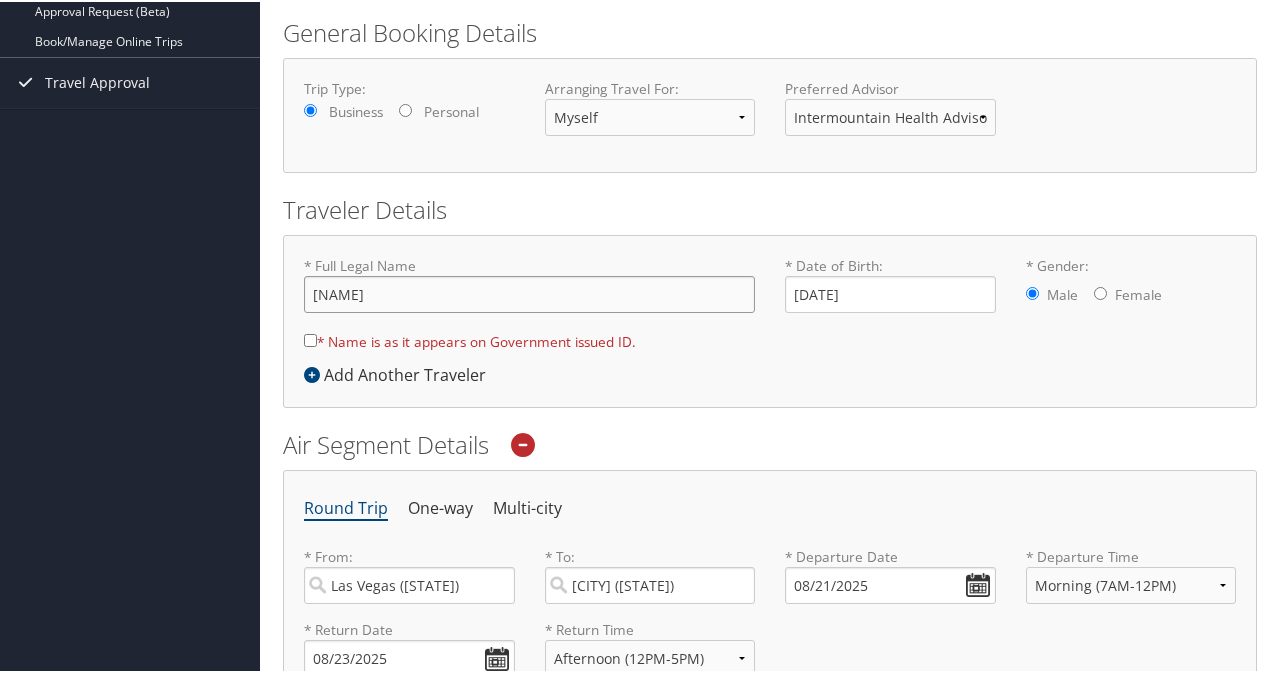 click on "Joseph  Gaccione" at bounding box center (529, 292) 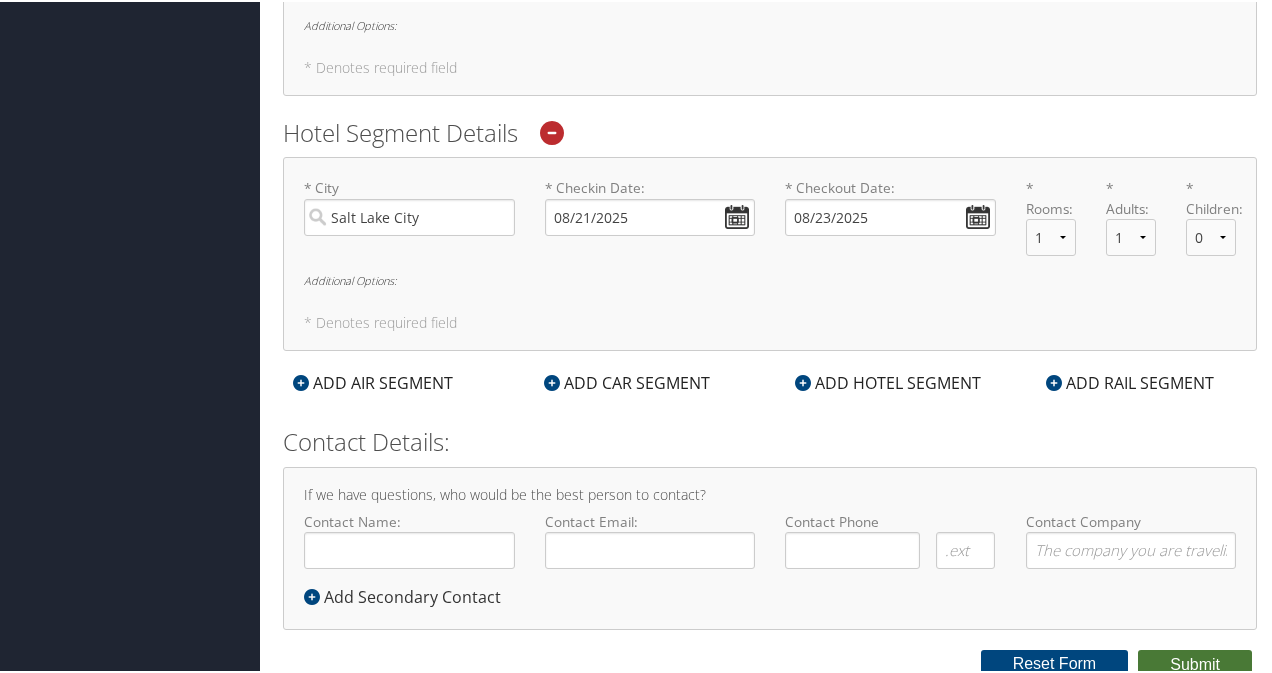 click on "Submit" at bounding box center (1195, 663) 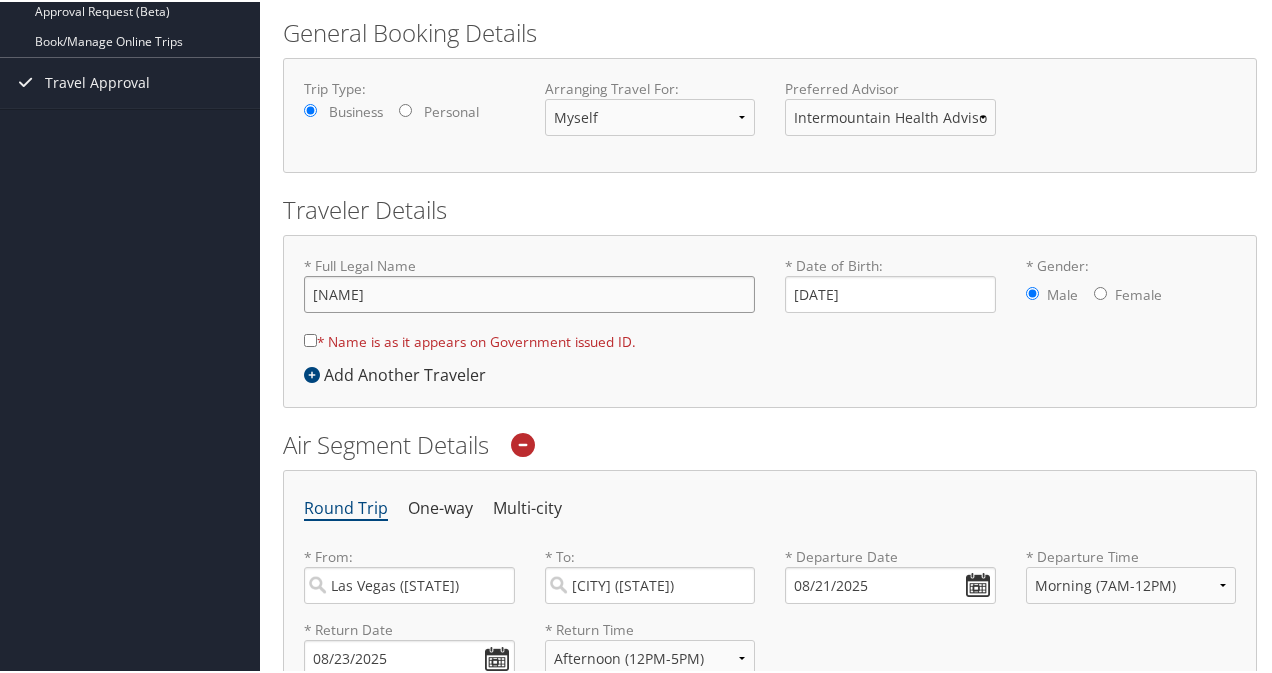 click on "Joseph L Gaccione" at bounding box center (529, 292) 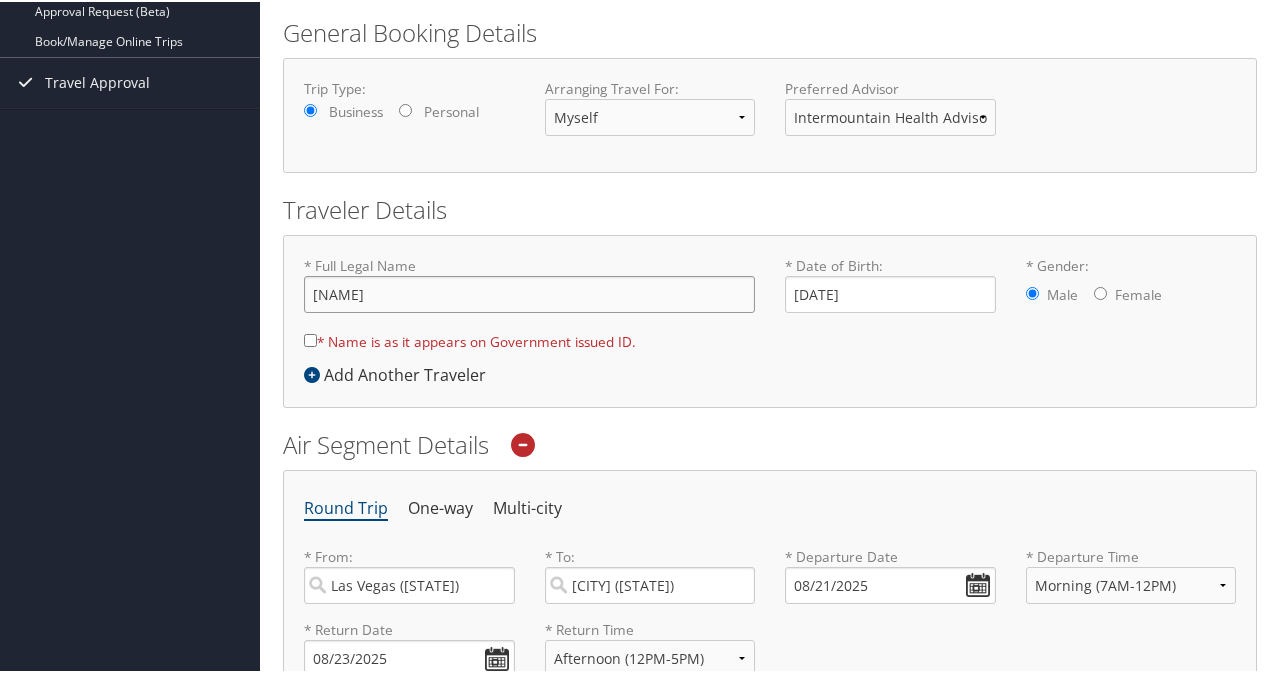 click on "Joseph Lee Gaccione" at bounding box center (529, 292) 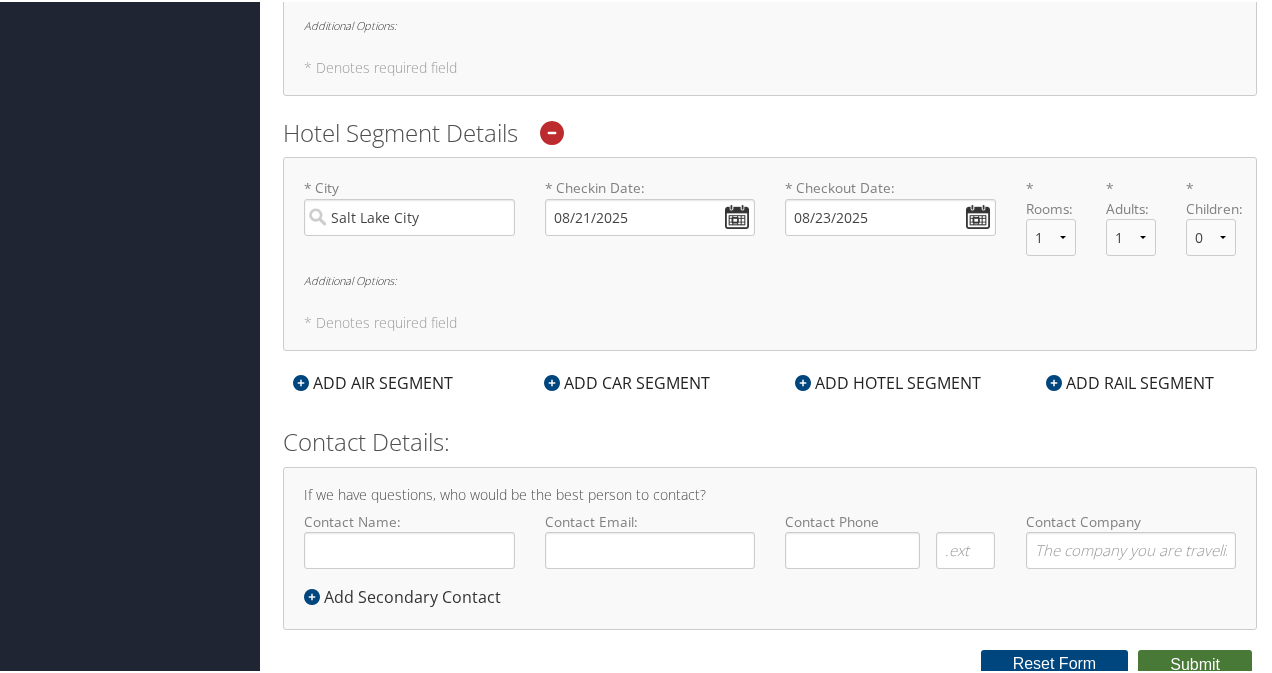 type on "Joseph Lee Gaccione" 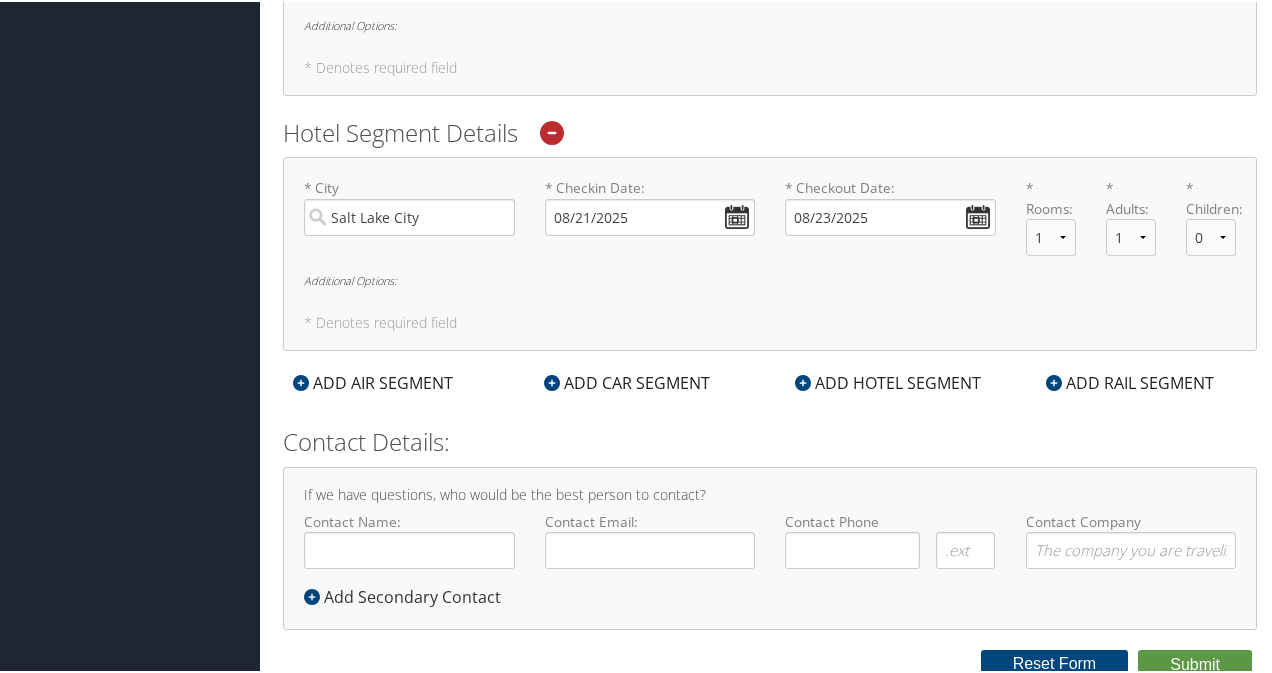 scroll, scrollTop: 258, scrollLeft: 0, axis: vertical 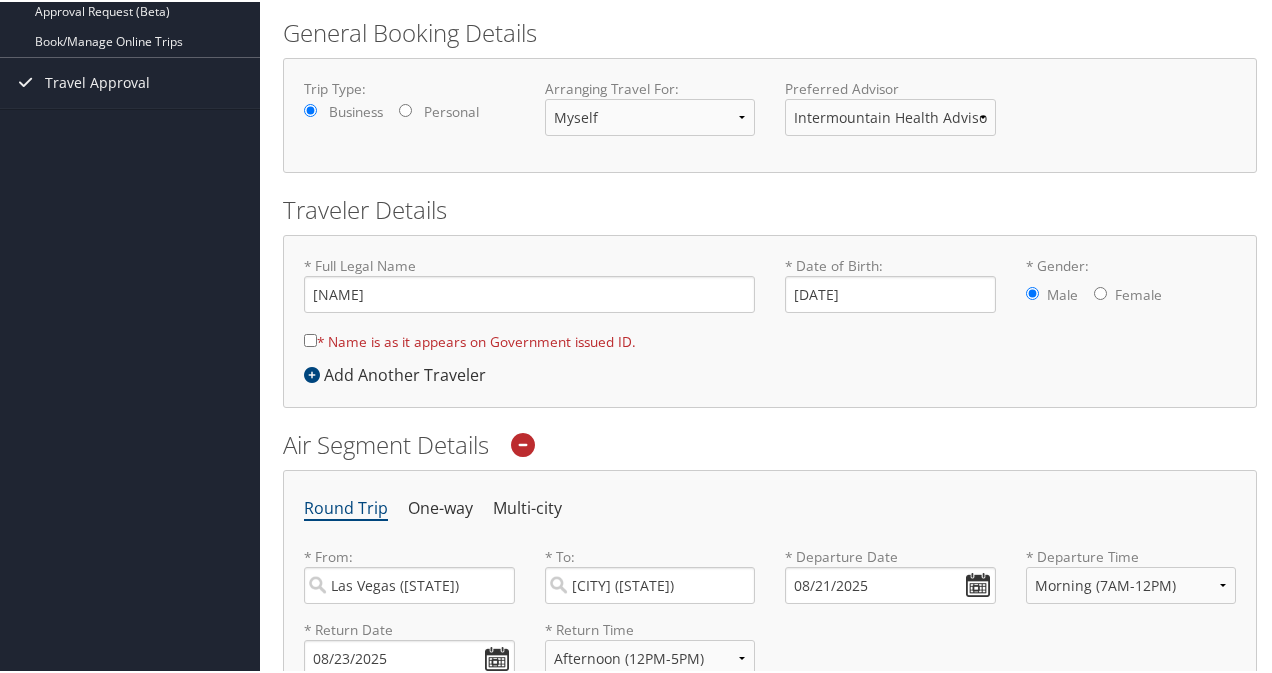 click on "* Name is as it appears on Government issued ID." at bounding box center [310, 338] 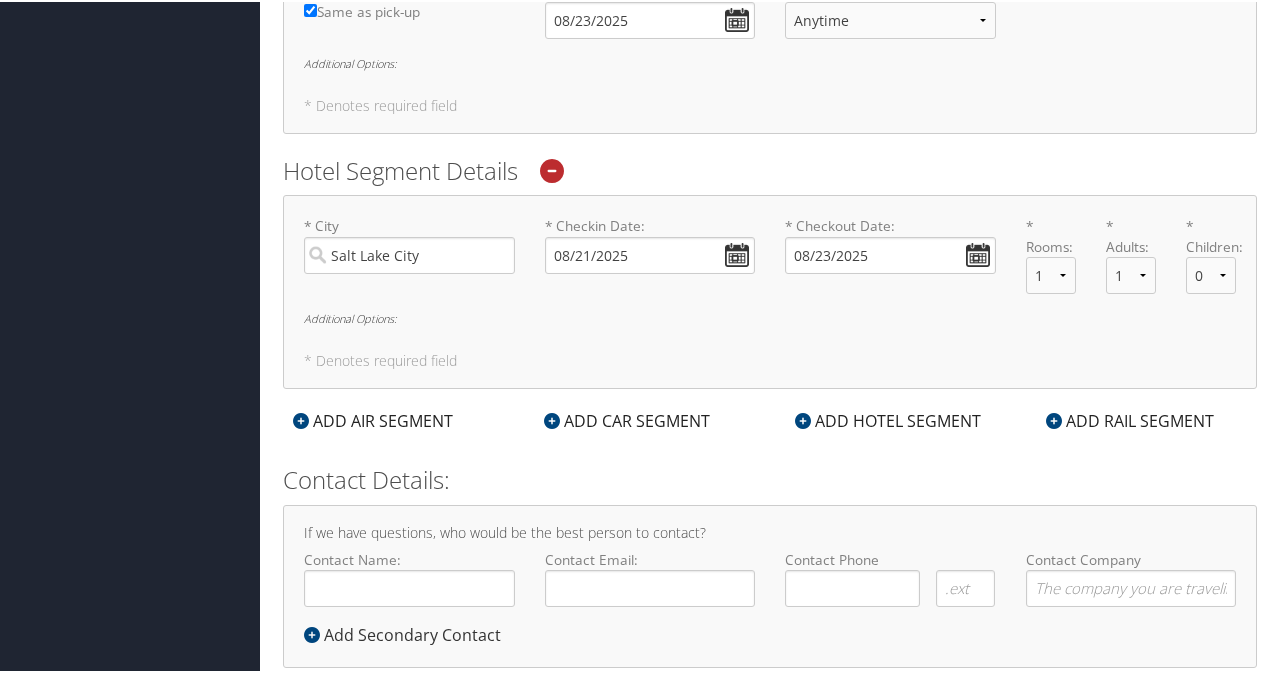 scroll, scrollTop: 1270, scrollLeft: 0, axis: vertical 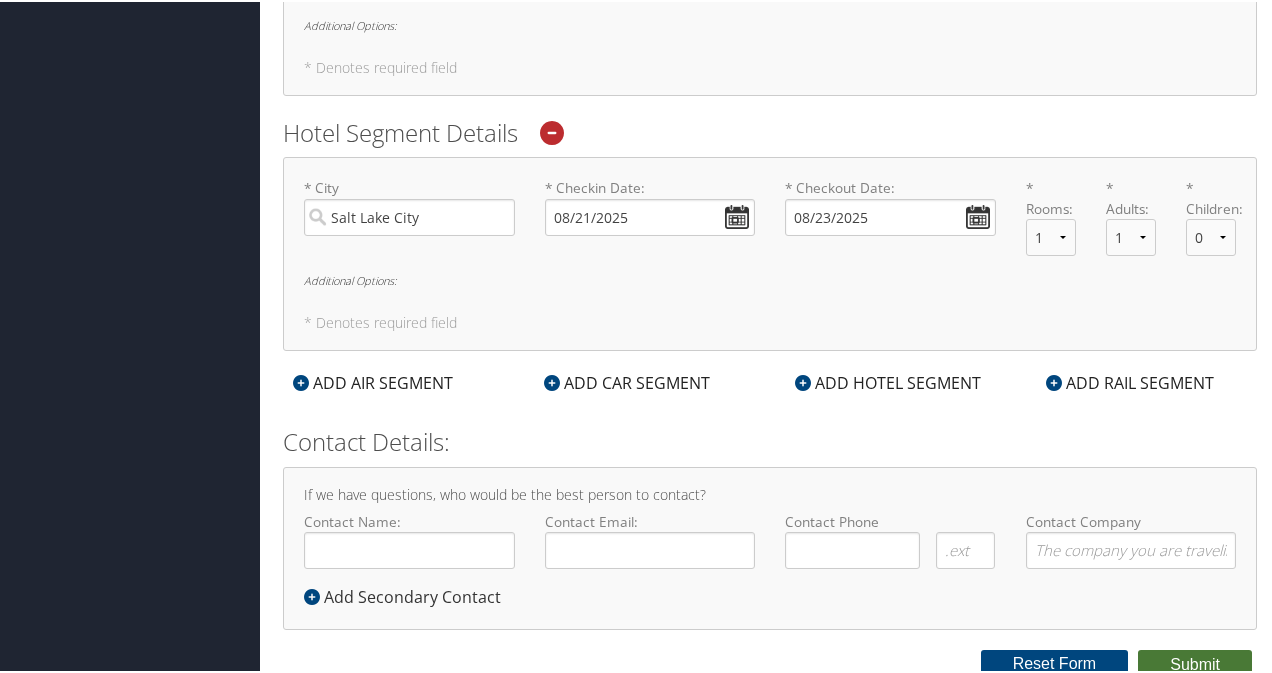 click on "Submit" at bounding box center (1195, 663) 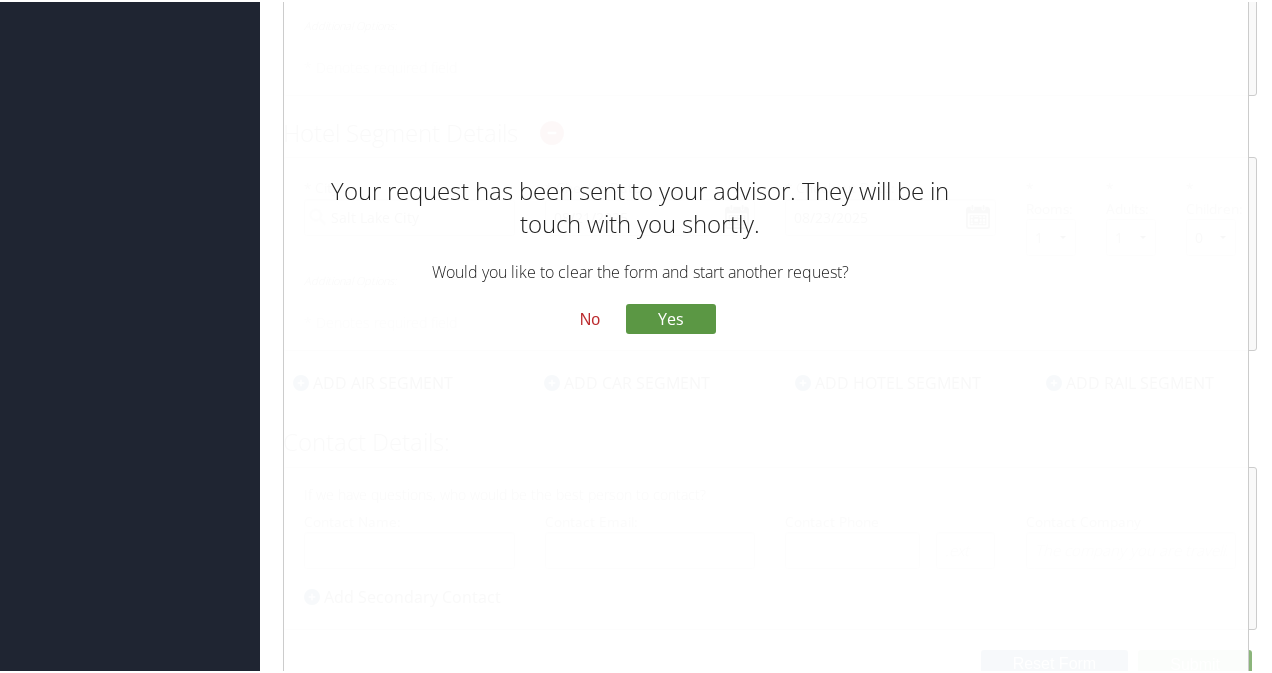 click on "No" at bounding box center (590, 318) 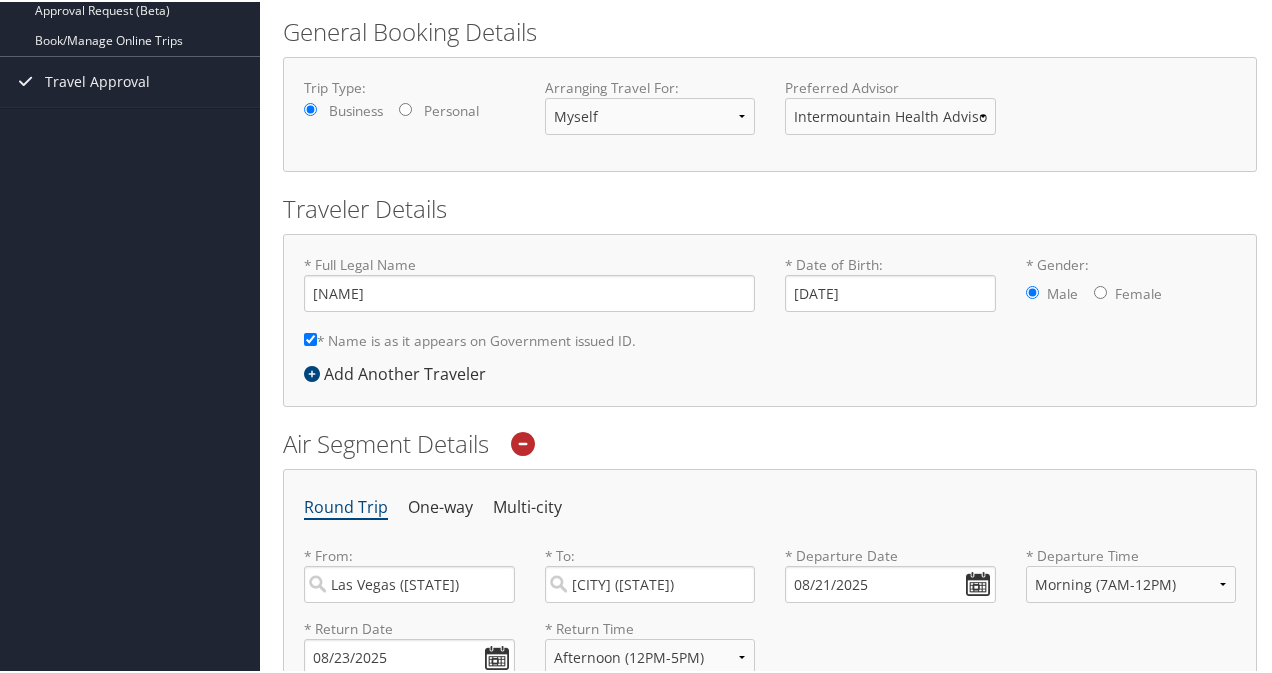 scroll, scrollTop: 0, scrollLeft: 0, axis: both 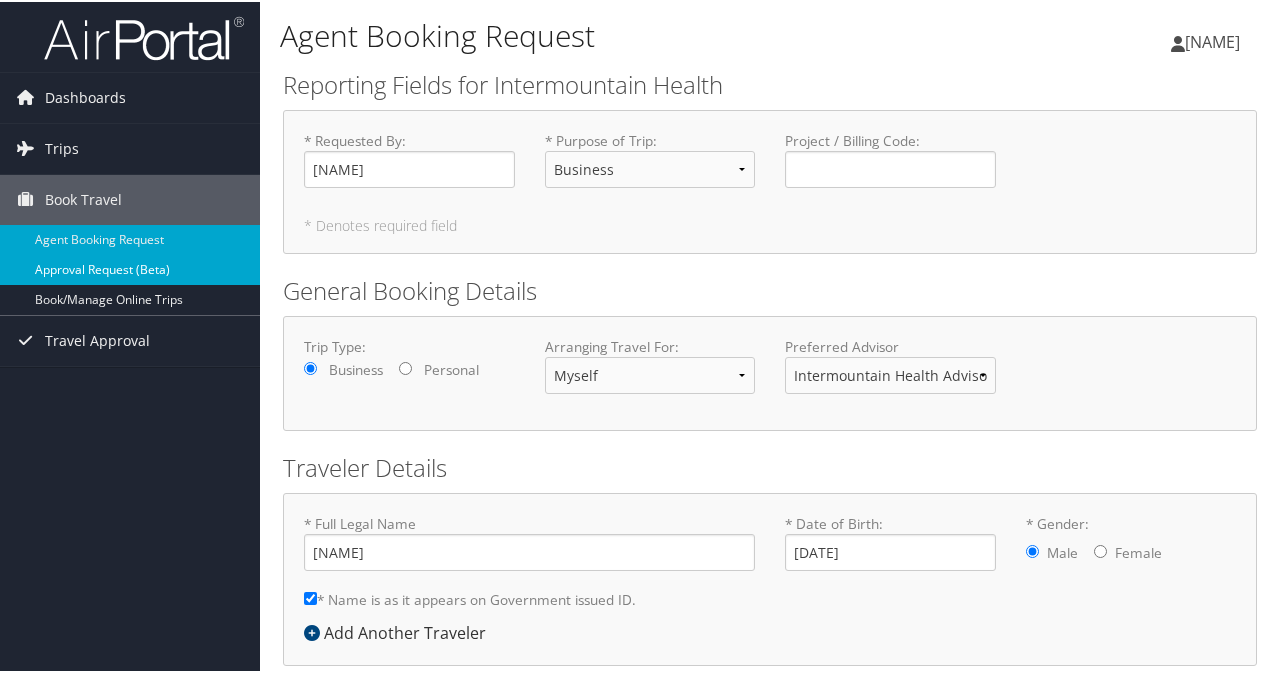 click on "Approval Request (Beta)" at bounding box center [130, 268] 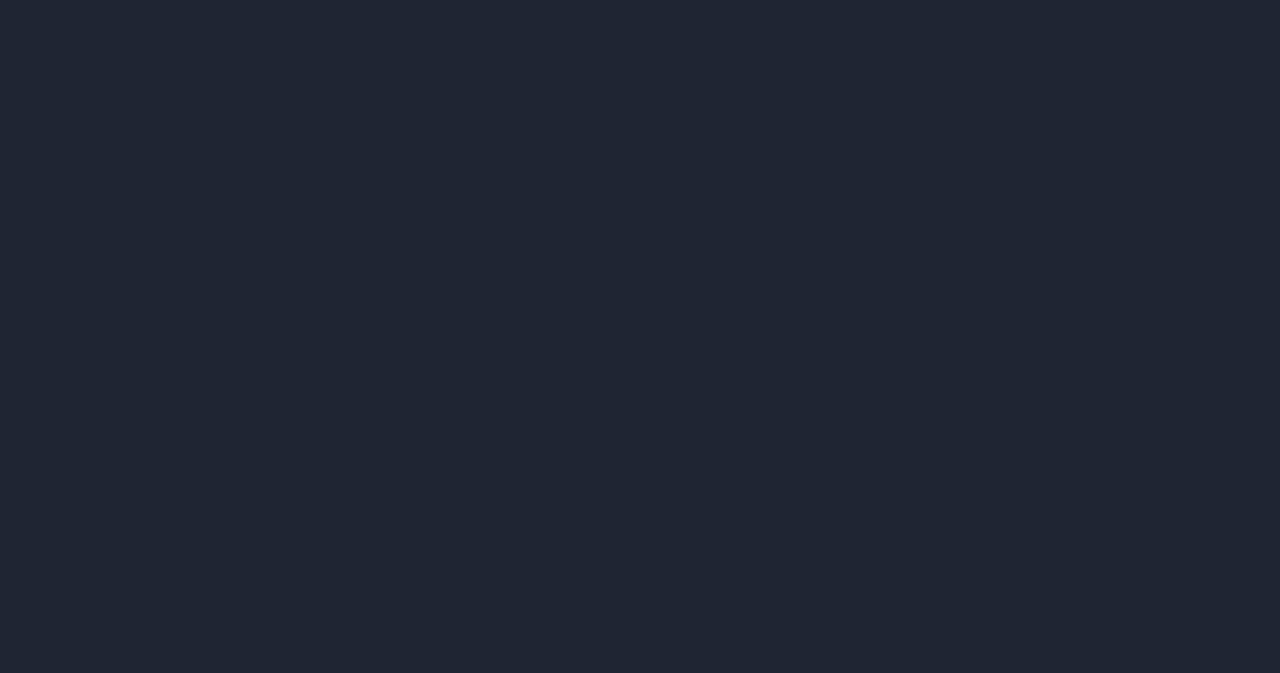 scroll, scrollTop: 0, scrollLeft: 0, axis: both 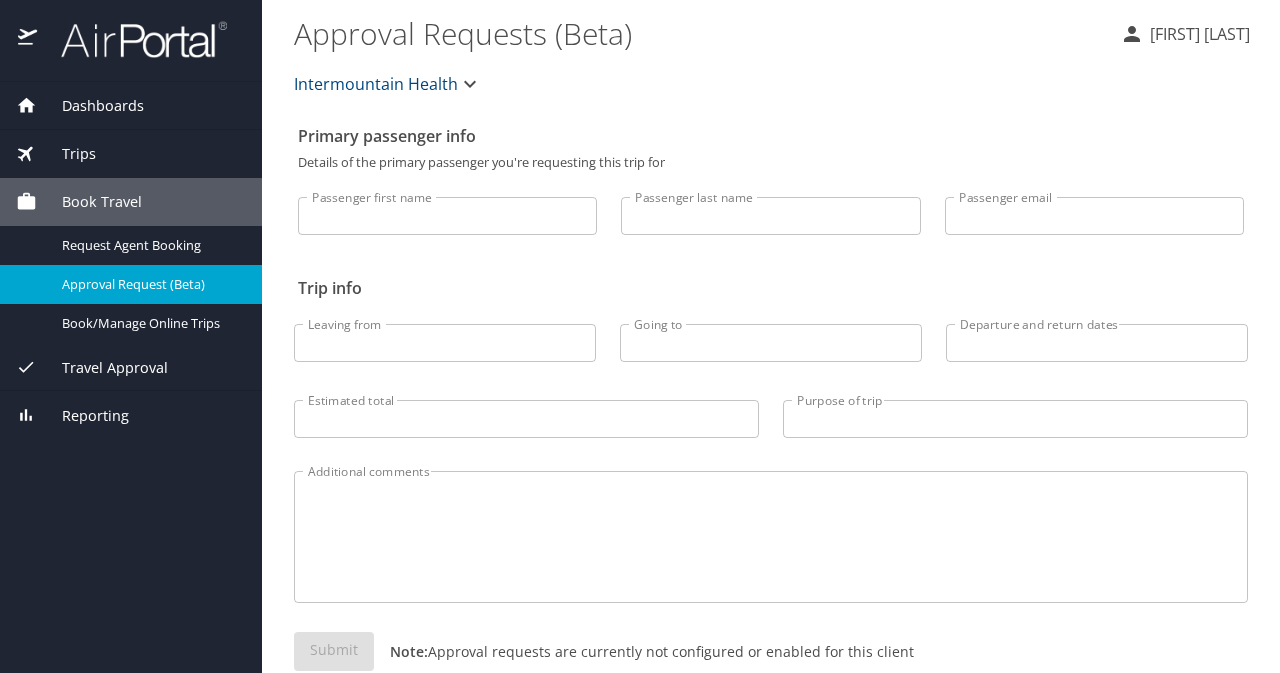 click on "Dashboards" at bounding box center [90, 106] 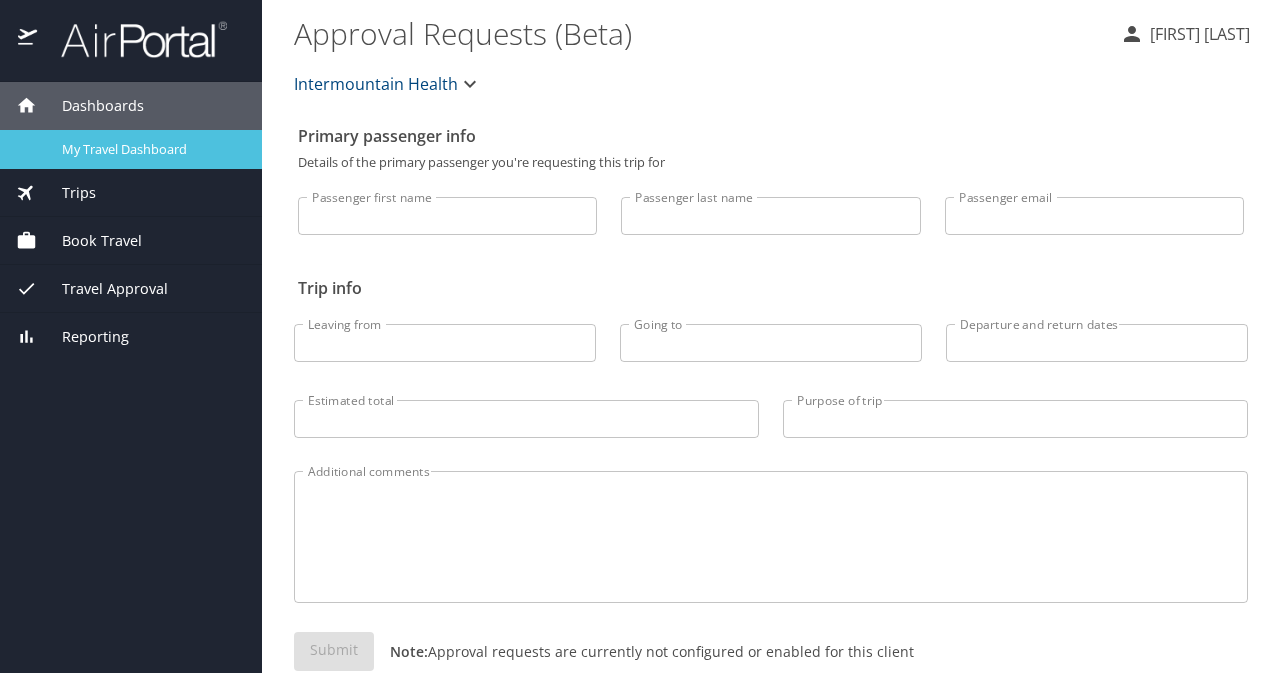 click on "My Travel Dashboard" at bounding box center [150, 149] 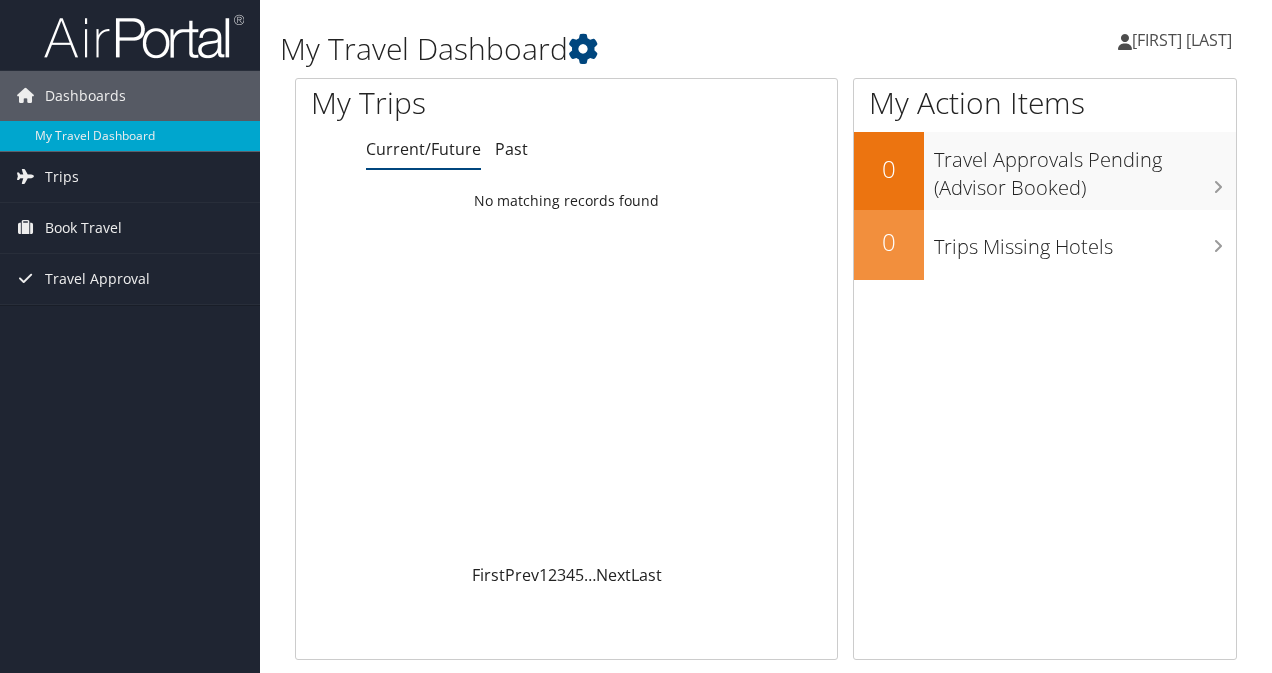 scroll, scrollTop: 0, scrollLeft: 0, axis: both 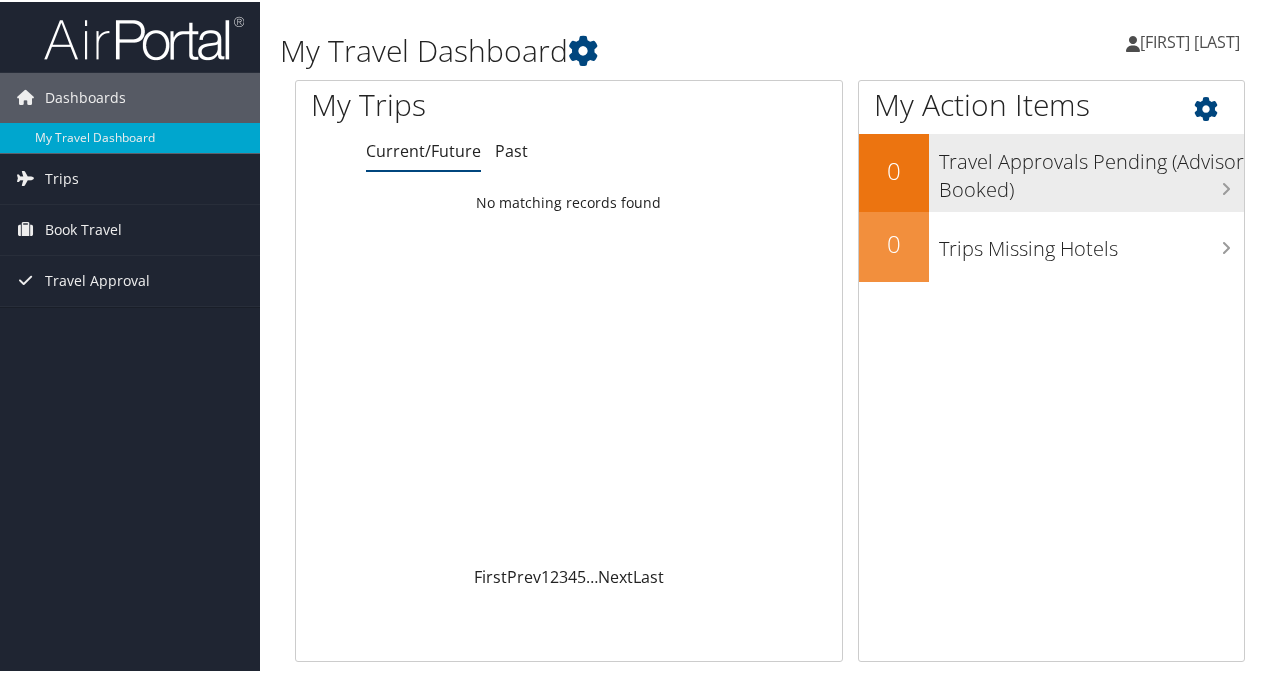 click on "Travel Approvals Pending (Advisor Booked)" at bounding box center [1091, 169] 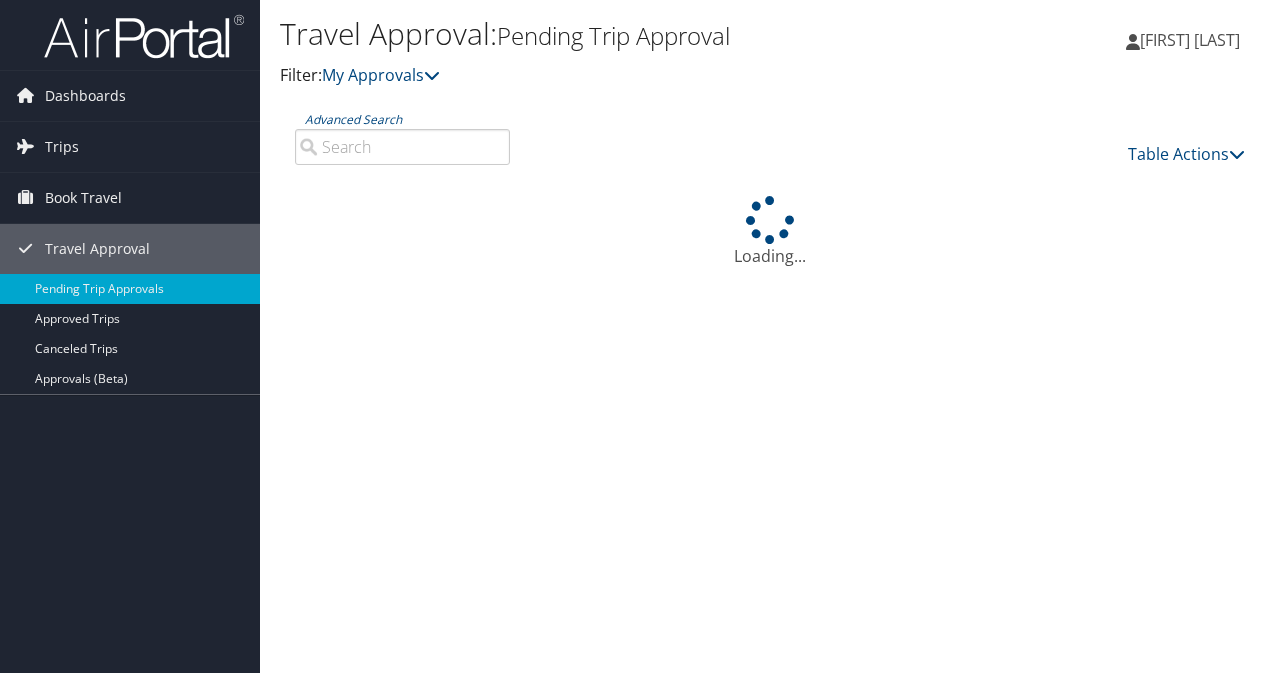 scroll, scrollTop: 0, scrollLeft: 0, axis: both 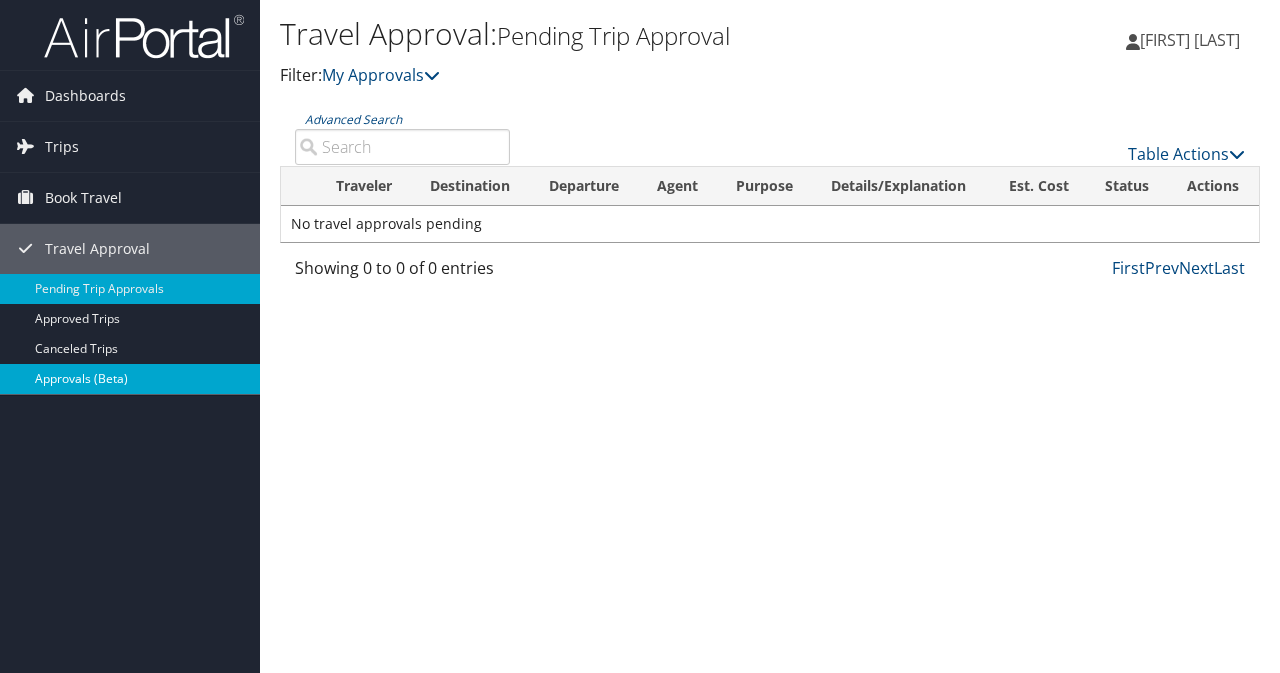click on "Approvals (Beta)" at bounding box center (130, 379) 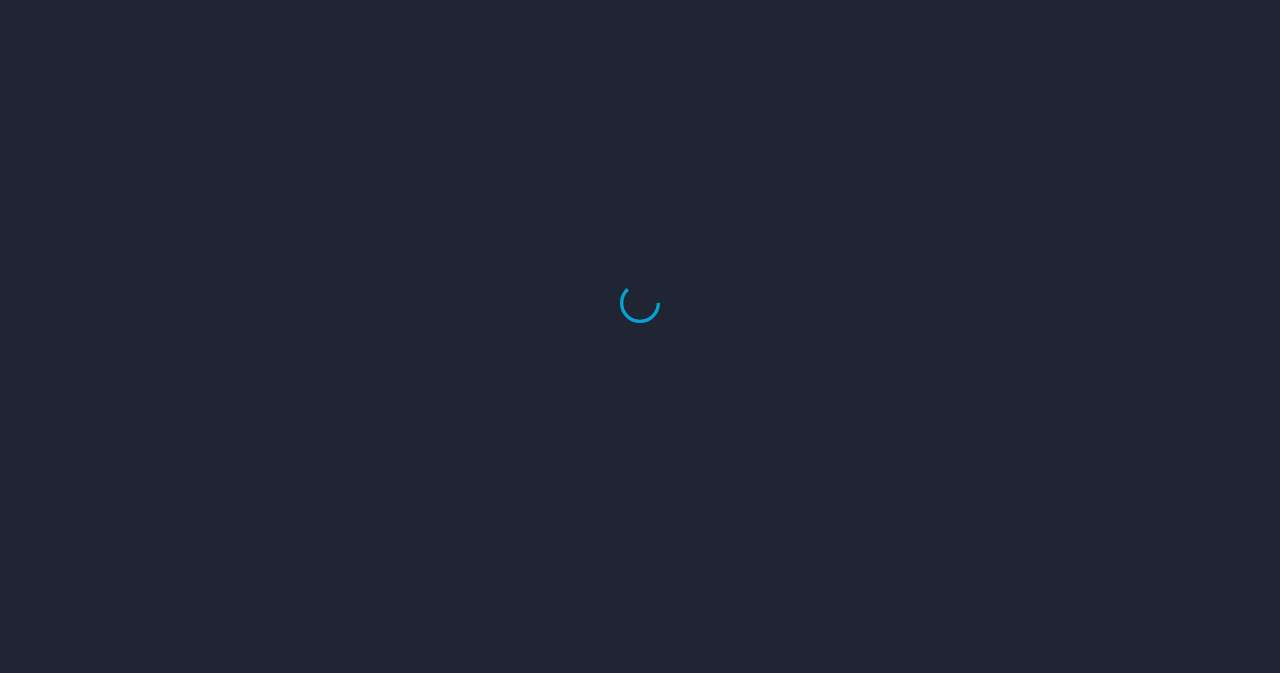 scroll, scrollTop: 0, scrollLeft: 0, axis: both 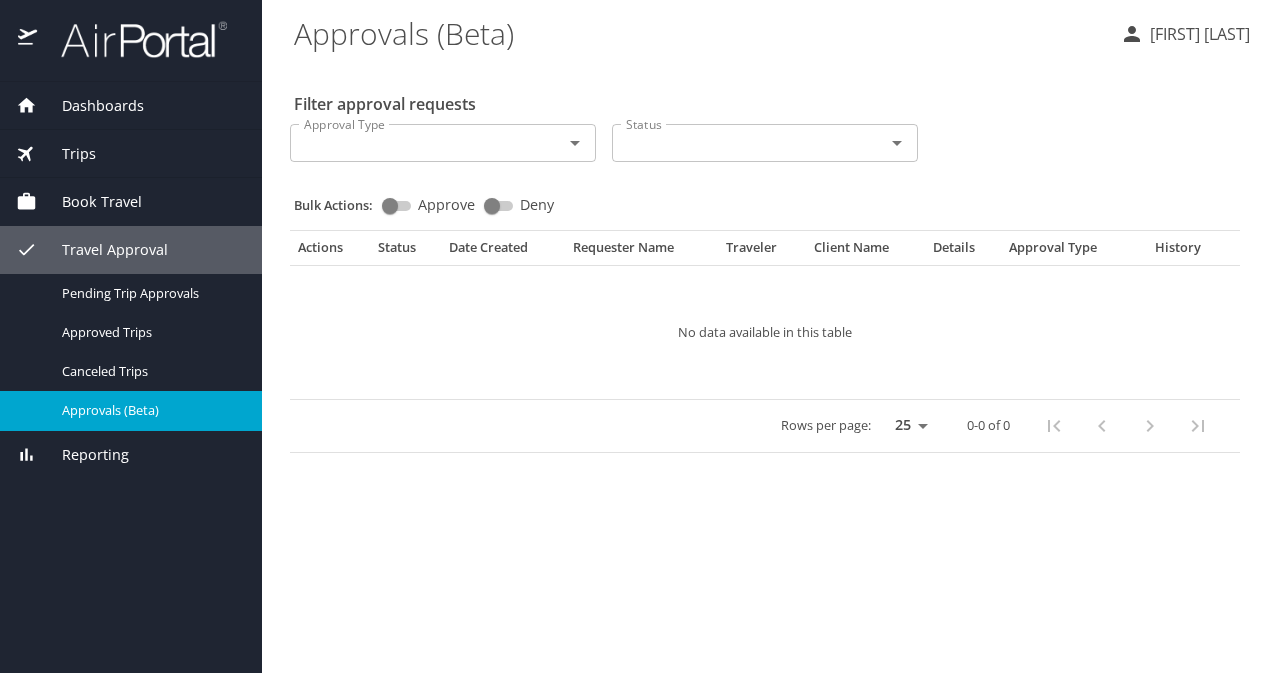 click on "Book Travel" at bounding box center (89, 202) 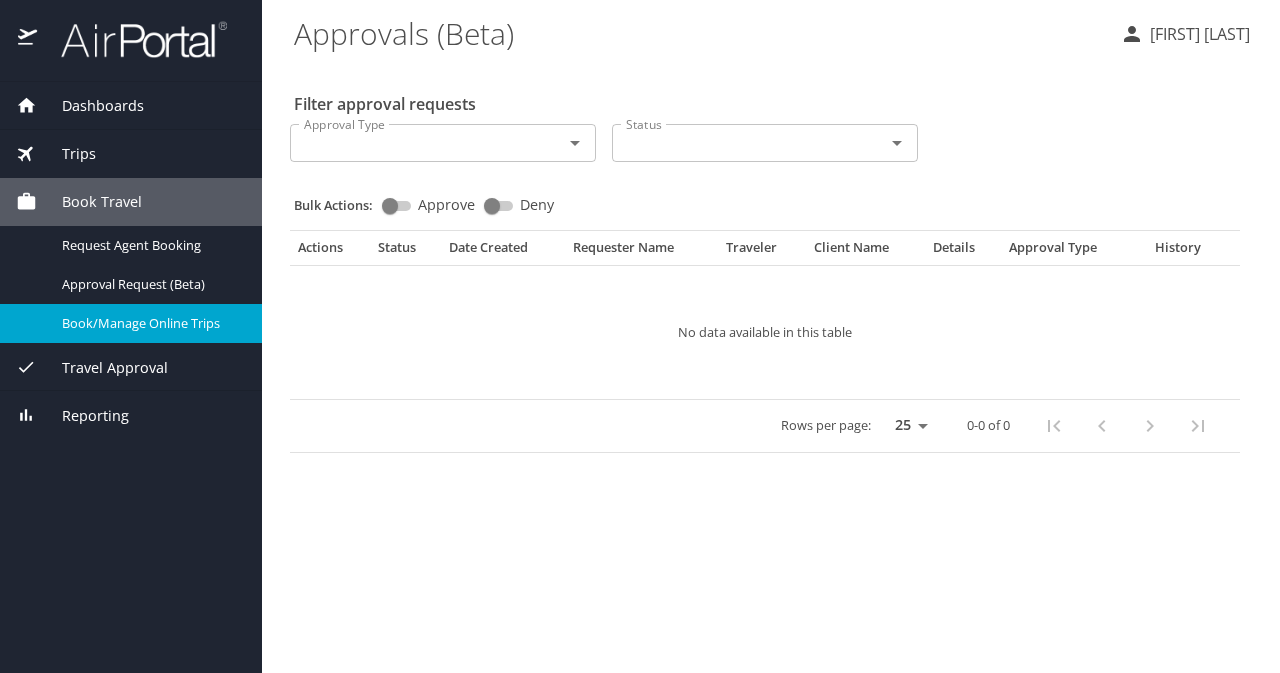 click on "Book/Manage Online Trips" at bounding box center (150, 323) 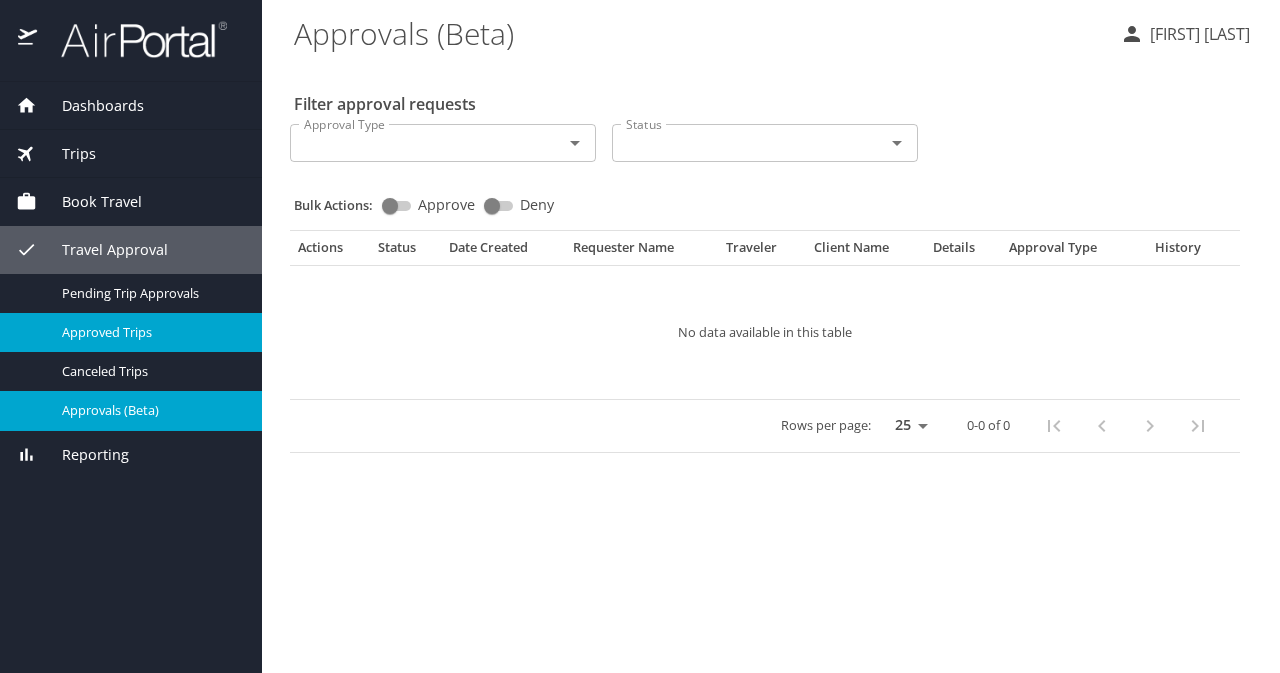 click on "Approved Trips" at bounding box center (150, 332) 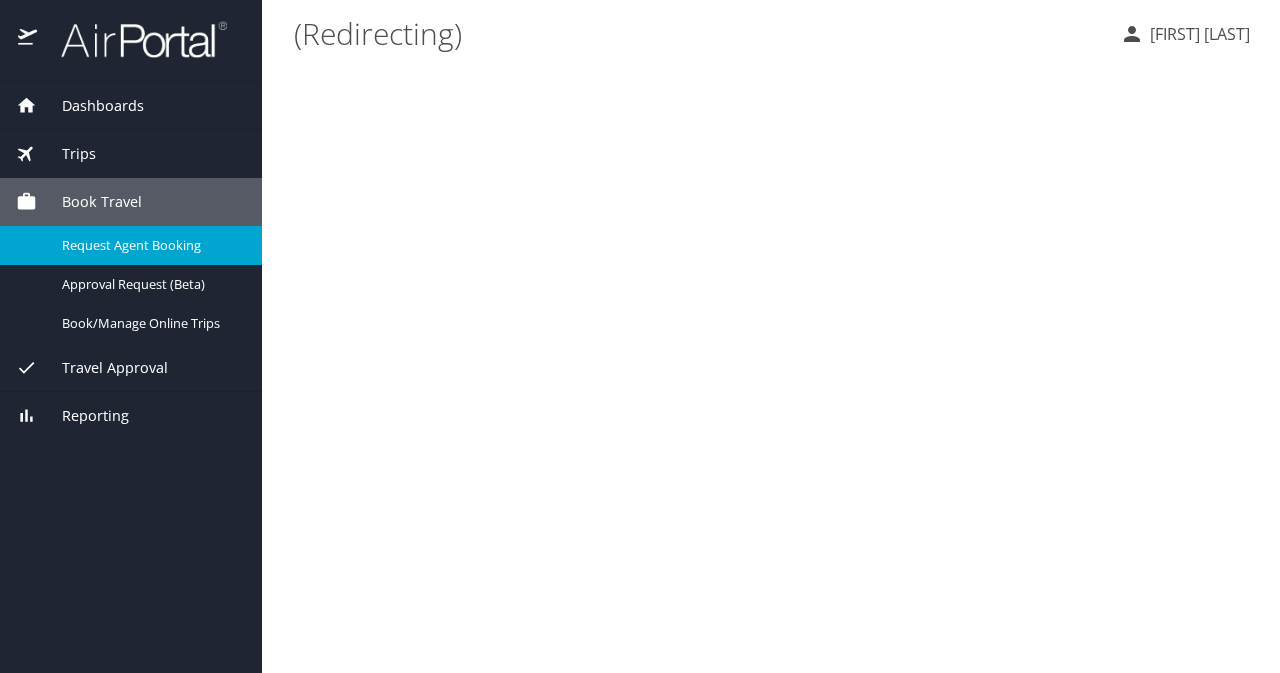 scroll, scrollTop: 0, scrollLeft: 0, axis: both 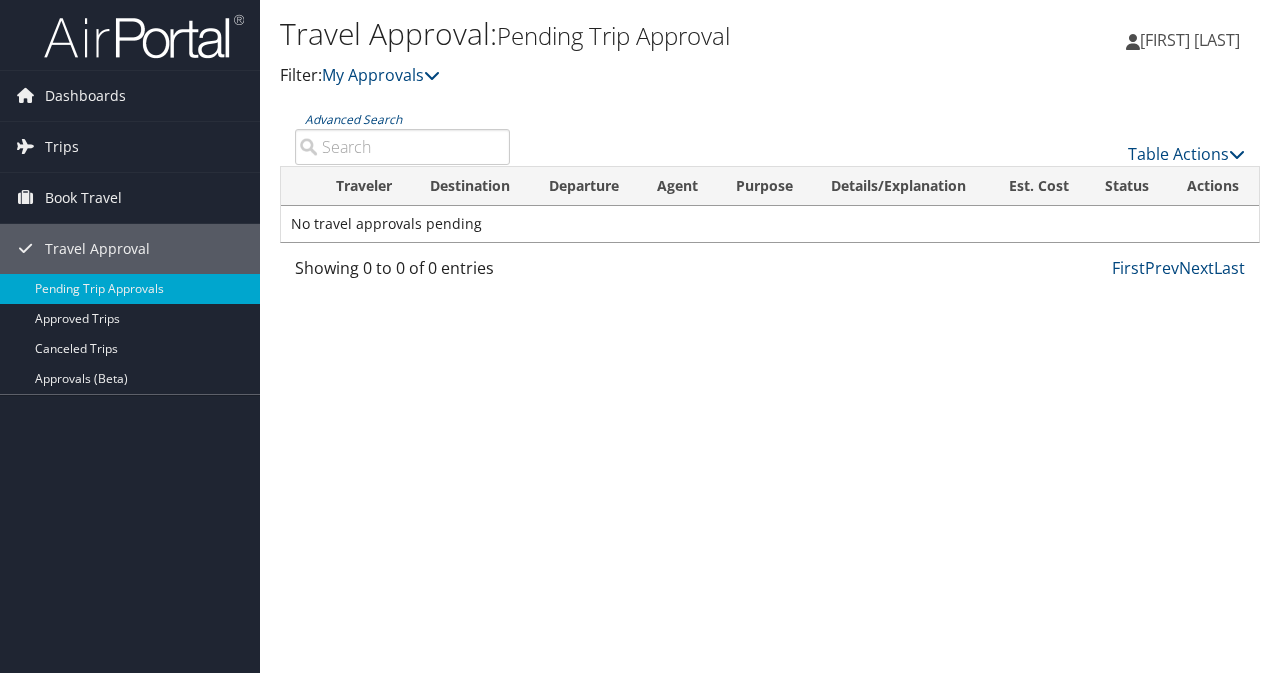 click on "Advanced Search" at bounding box center [402, 147] 